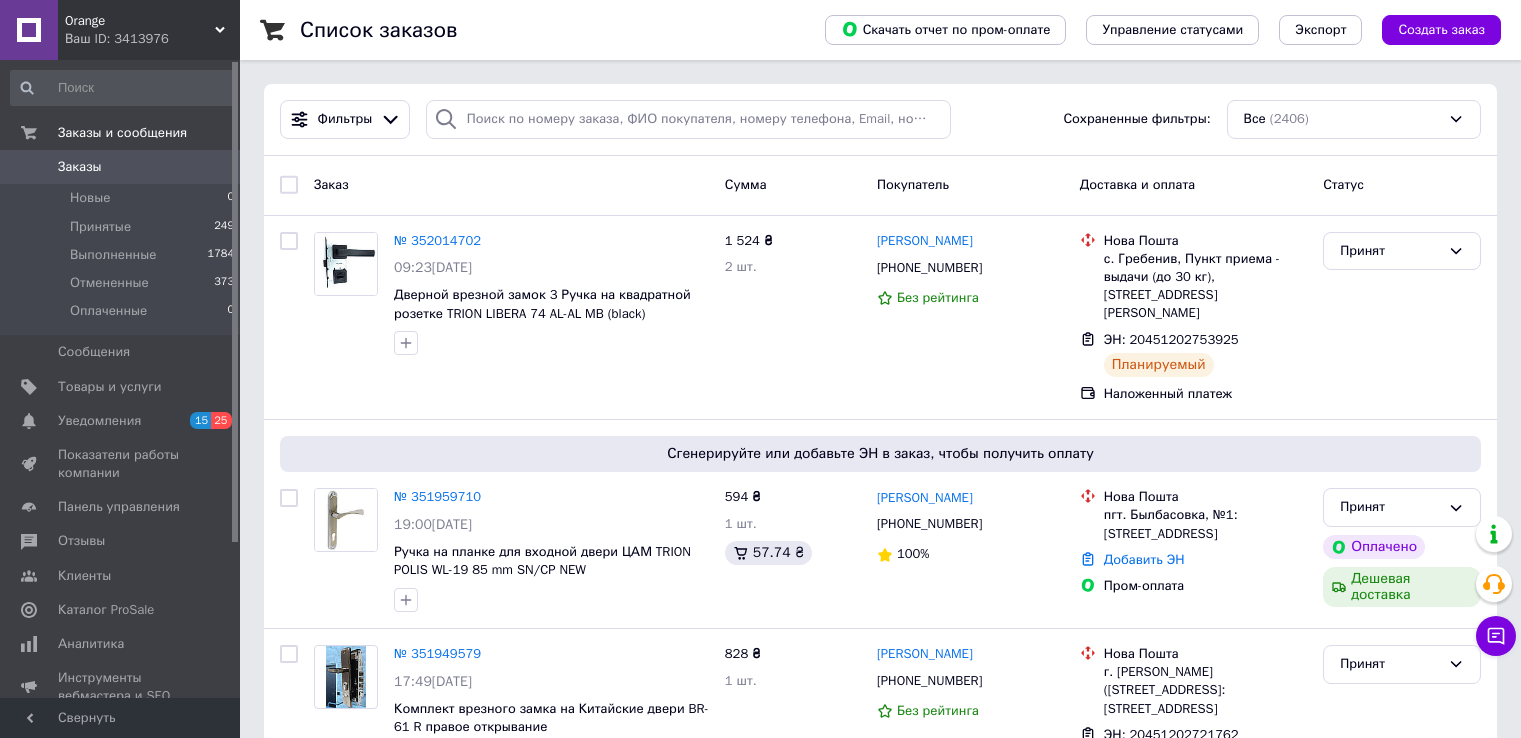 scroll, scrollTop: 0, scrollLeft: 0, axis: both 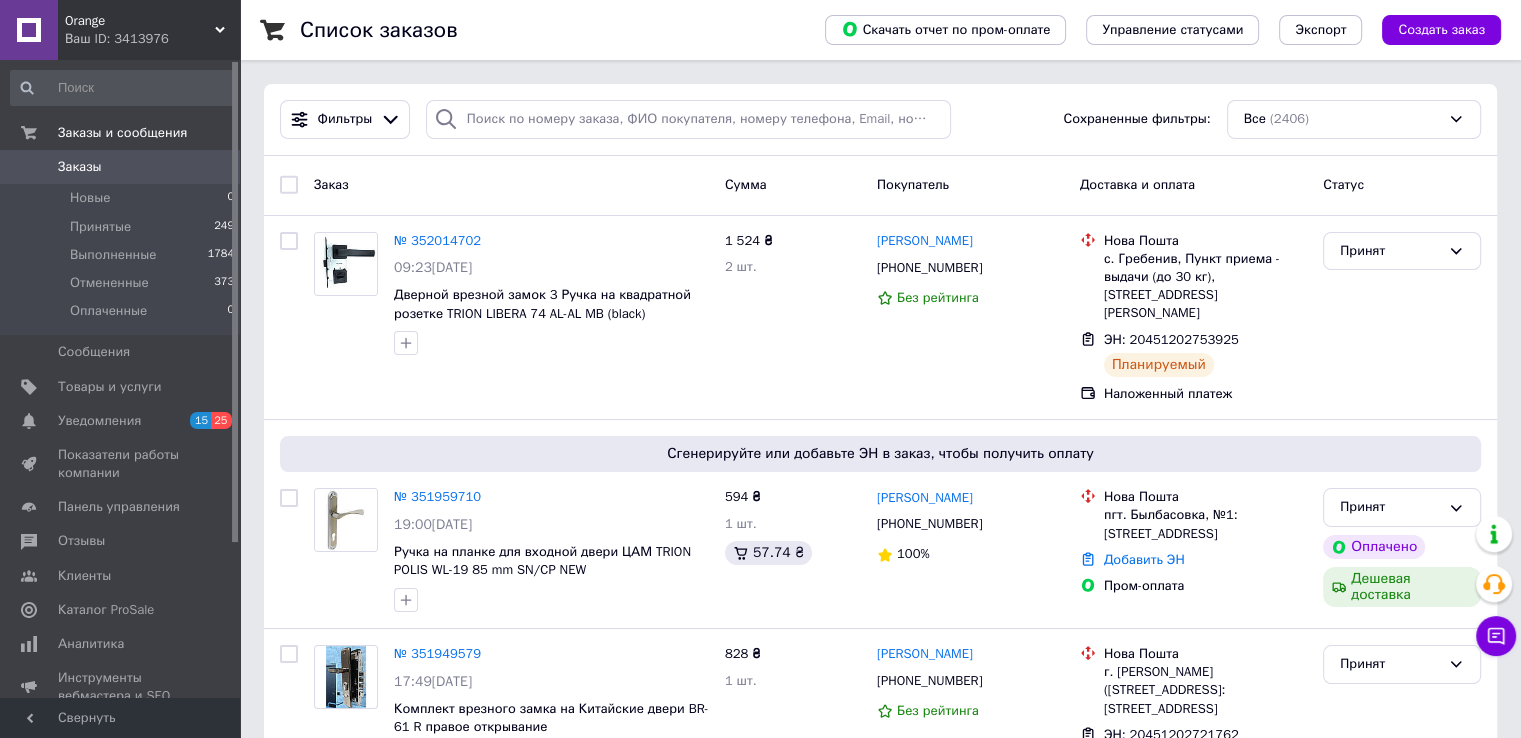 drag, startPoint x: 224, startPoint y: 19, endPoint x: 215, endPoint y: 37, distance: 20.12461 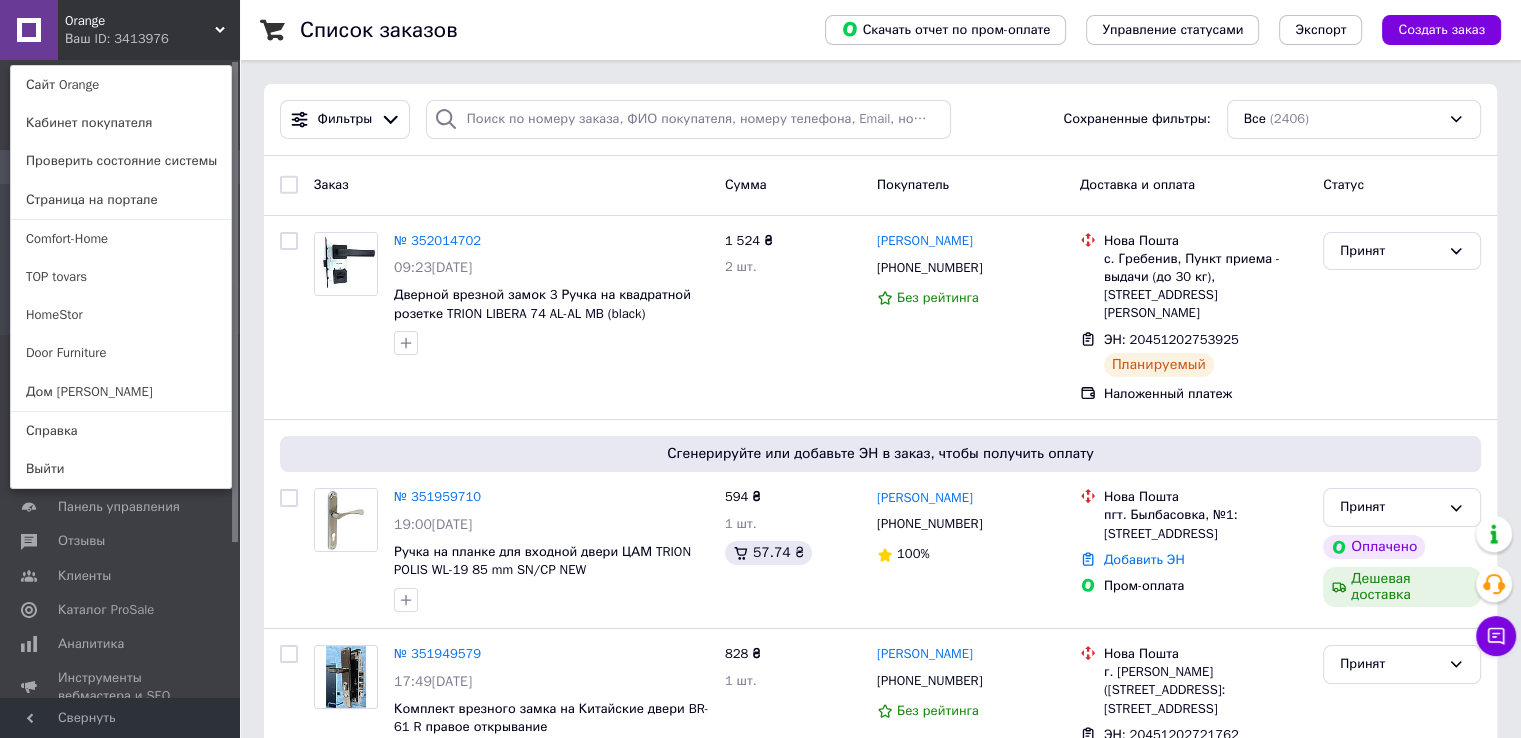 click 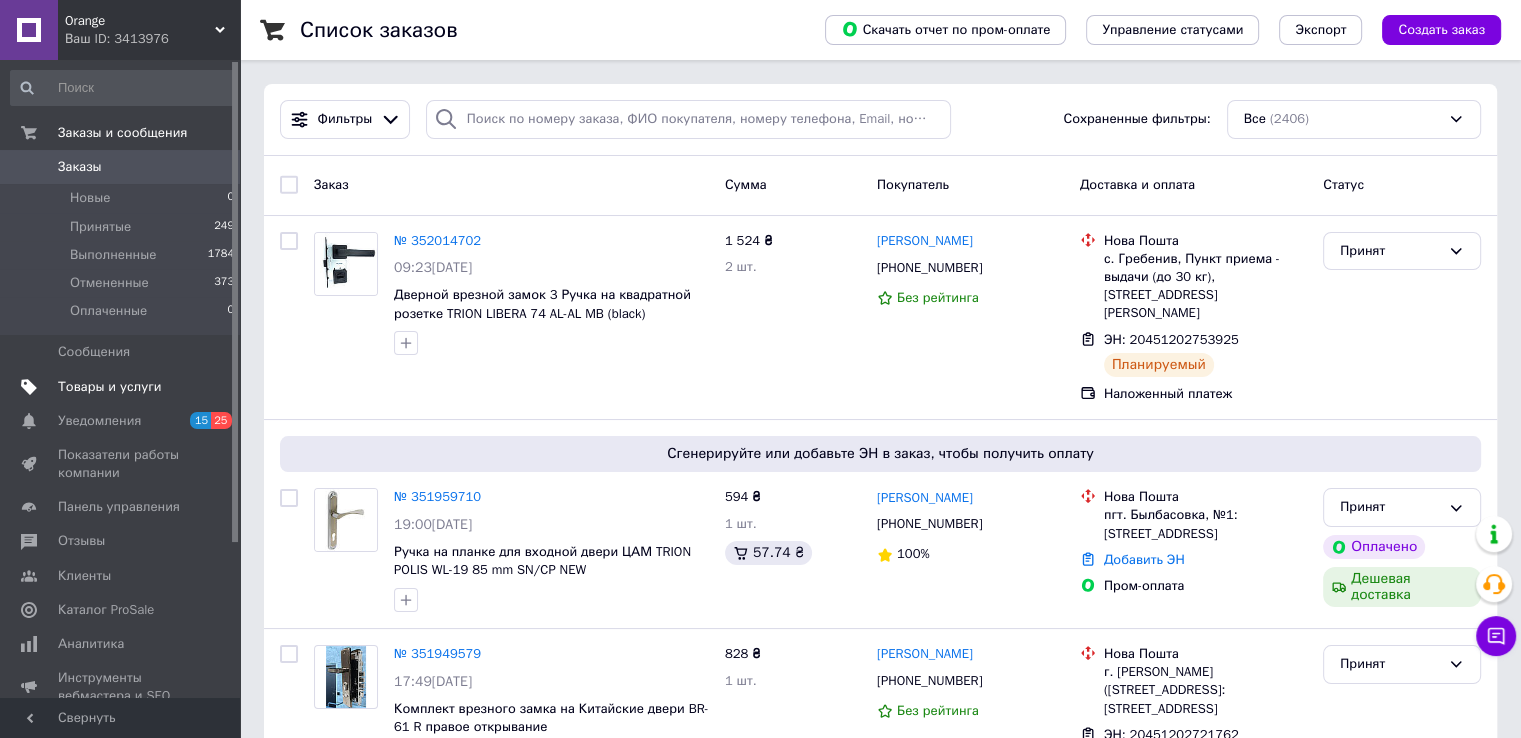 click on "Товары и услуги" at bounding box center [110, 387] 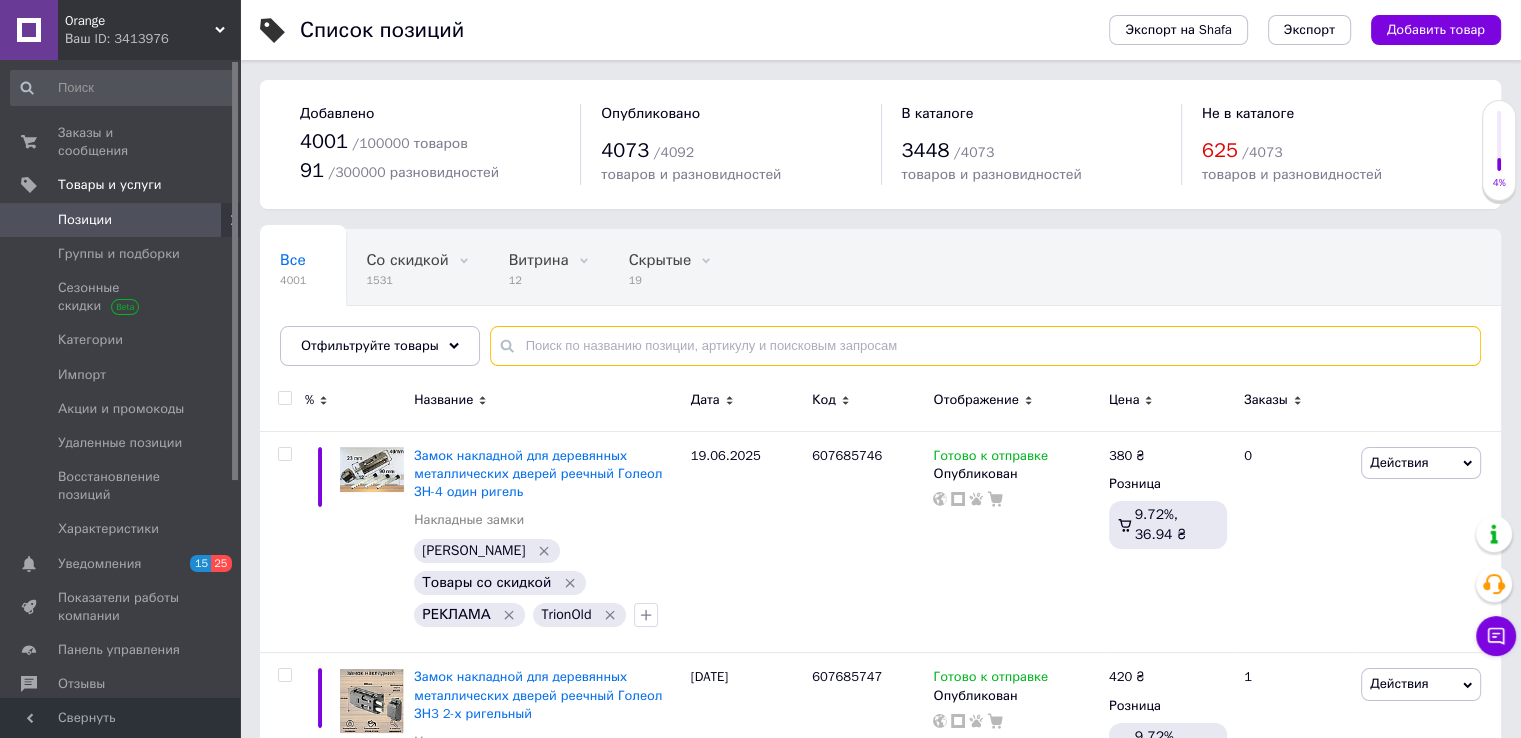 click at bounding box center [985, 346] 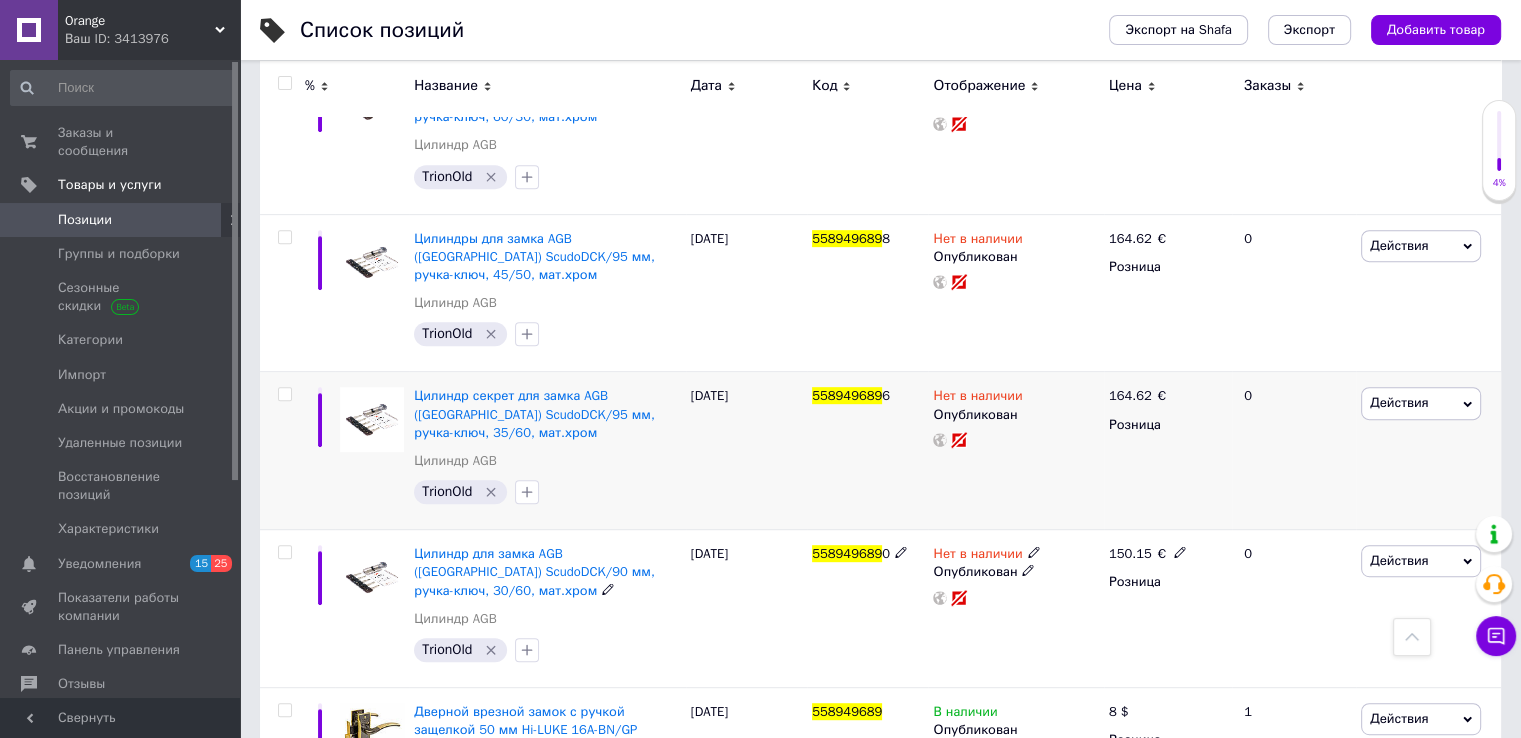 scroll, scrollTop: 1100, scrollLeft: 0, axis: vertical 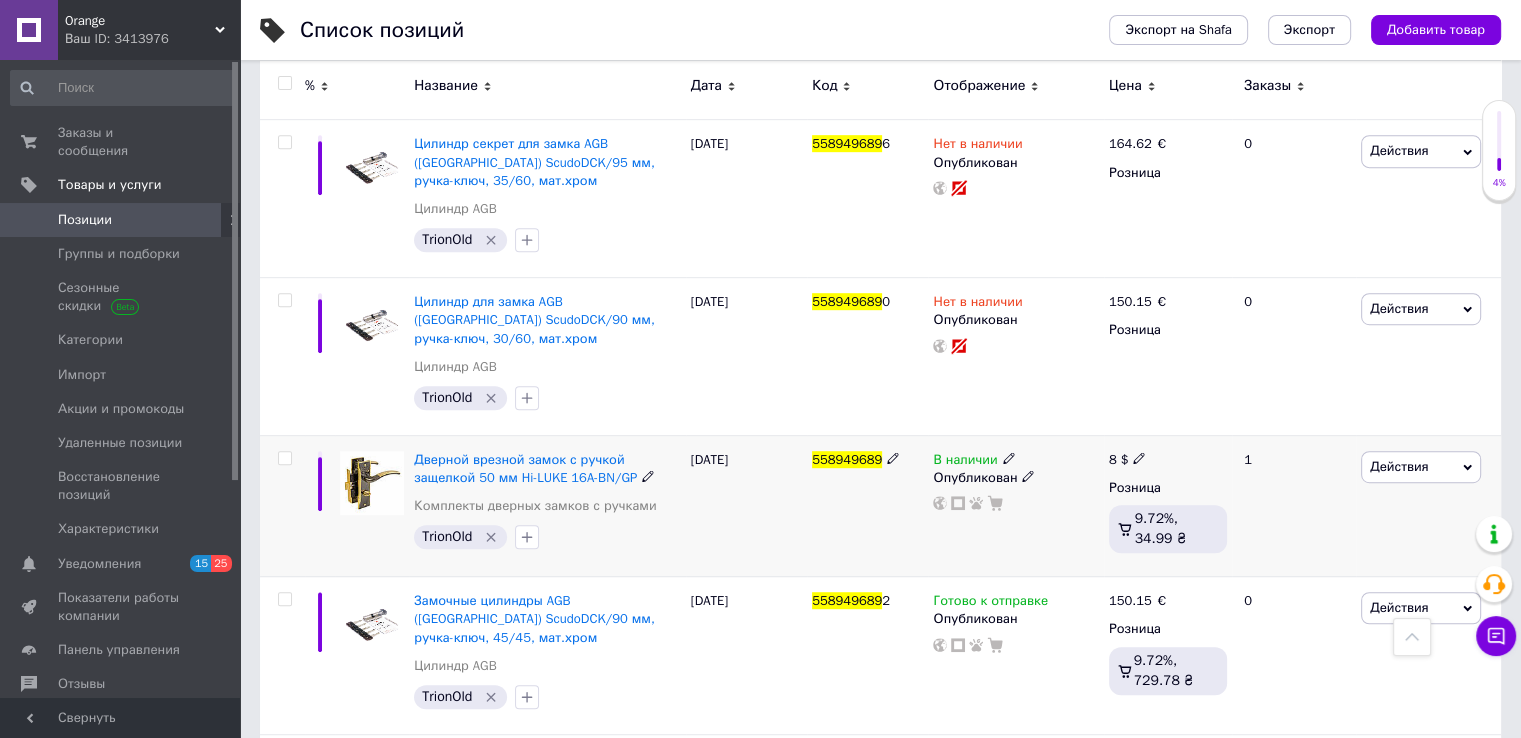 type on "558949689" 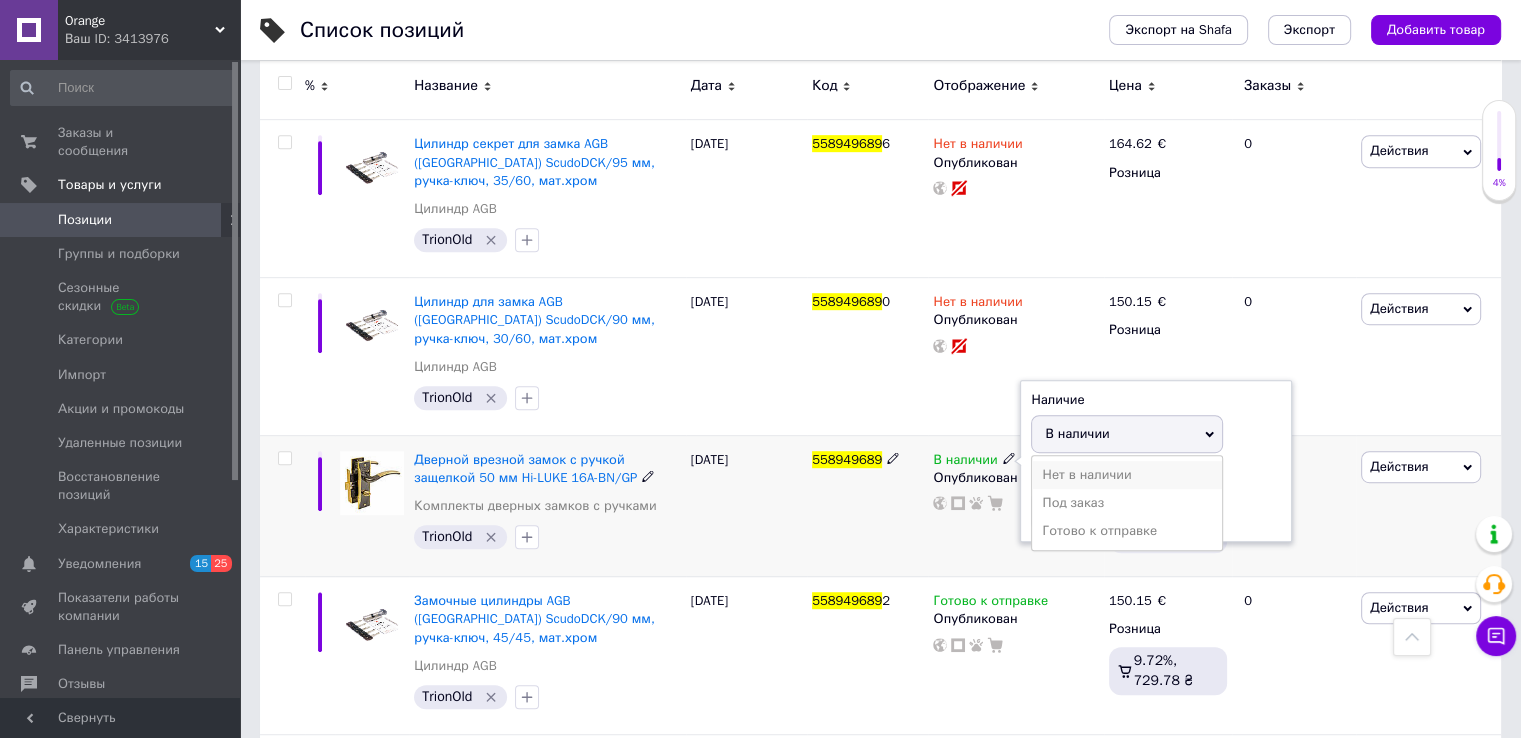 click on "Нет в наличии" at bounding box center (1127, 475) 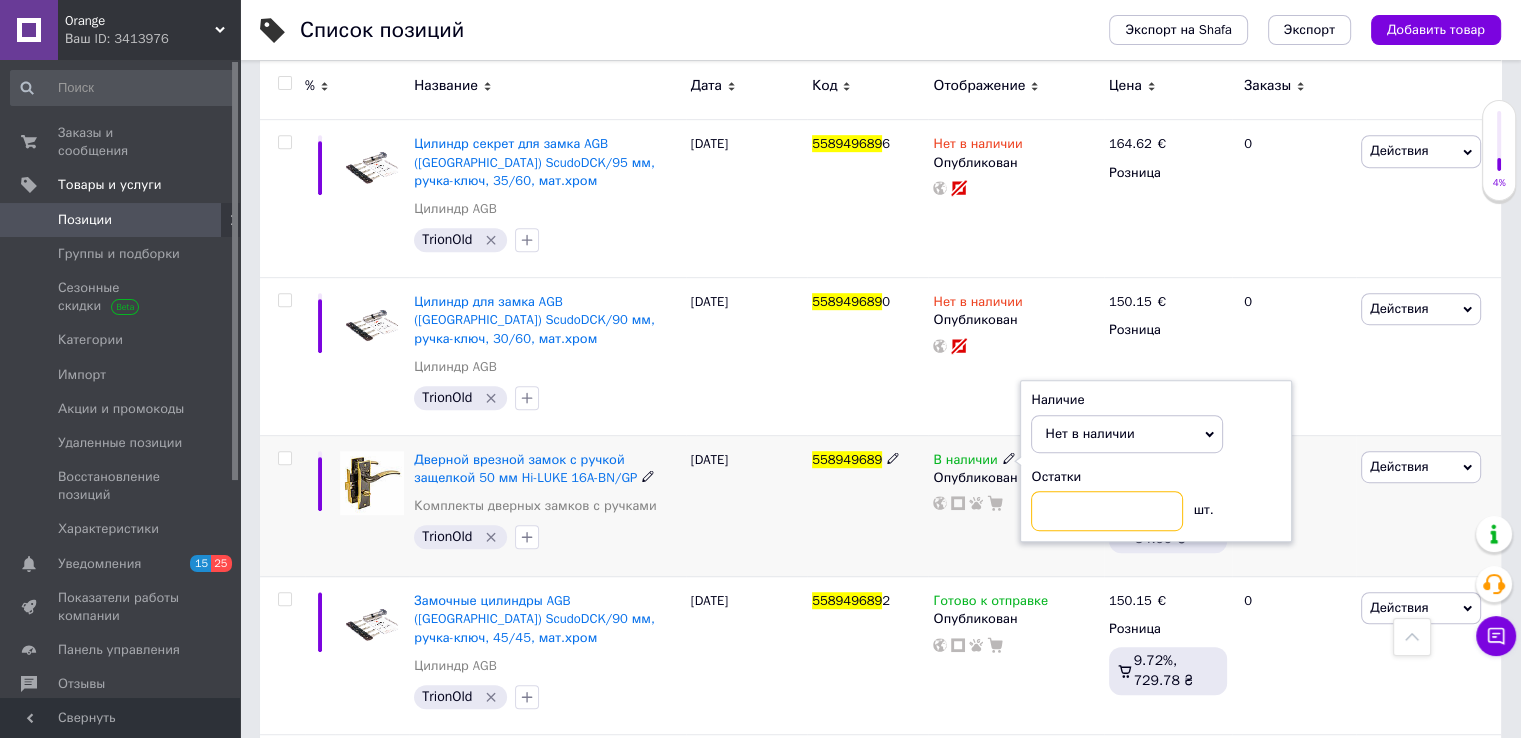 click at bounding box center [1107, 511] 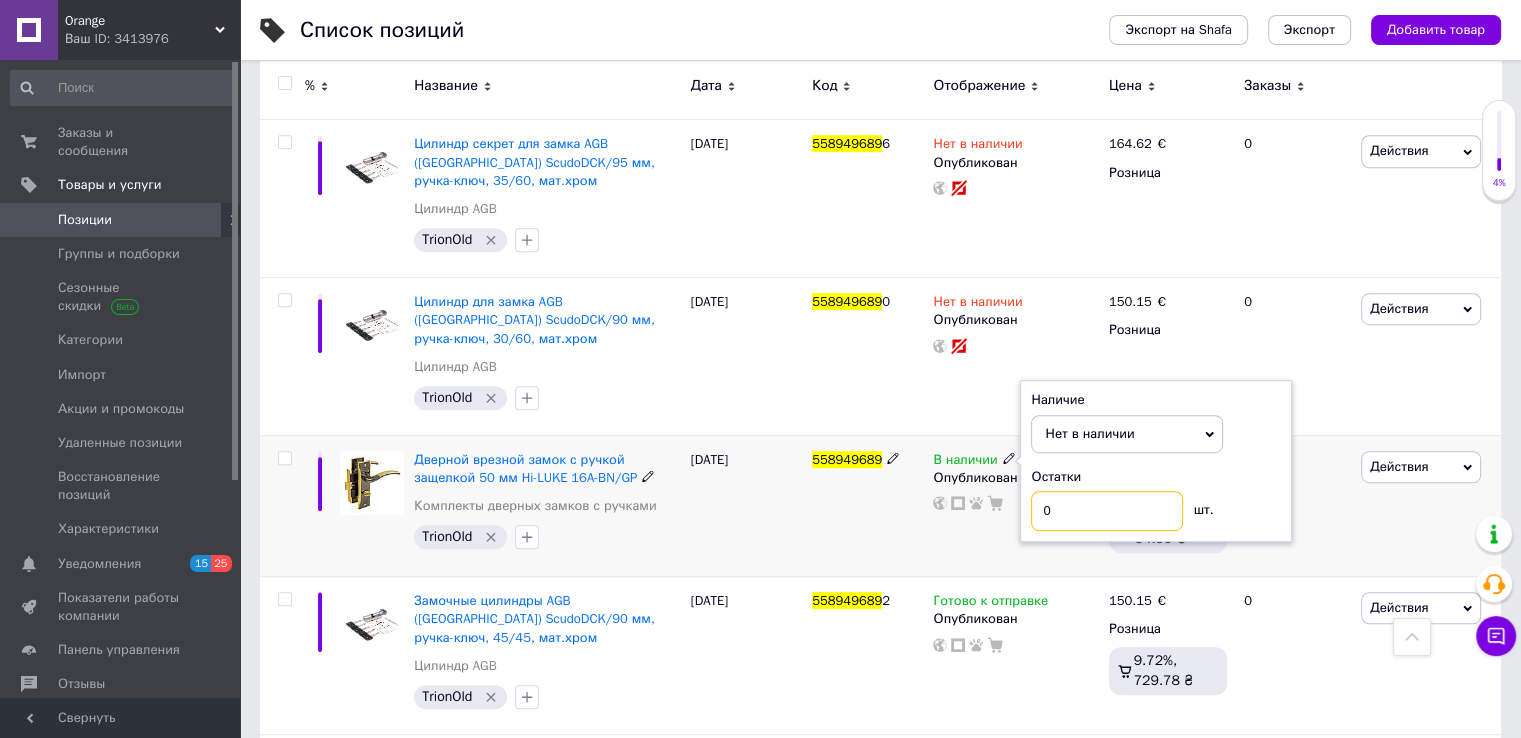 type on "0" 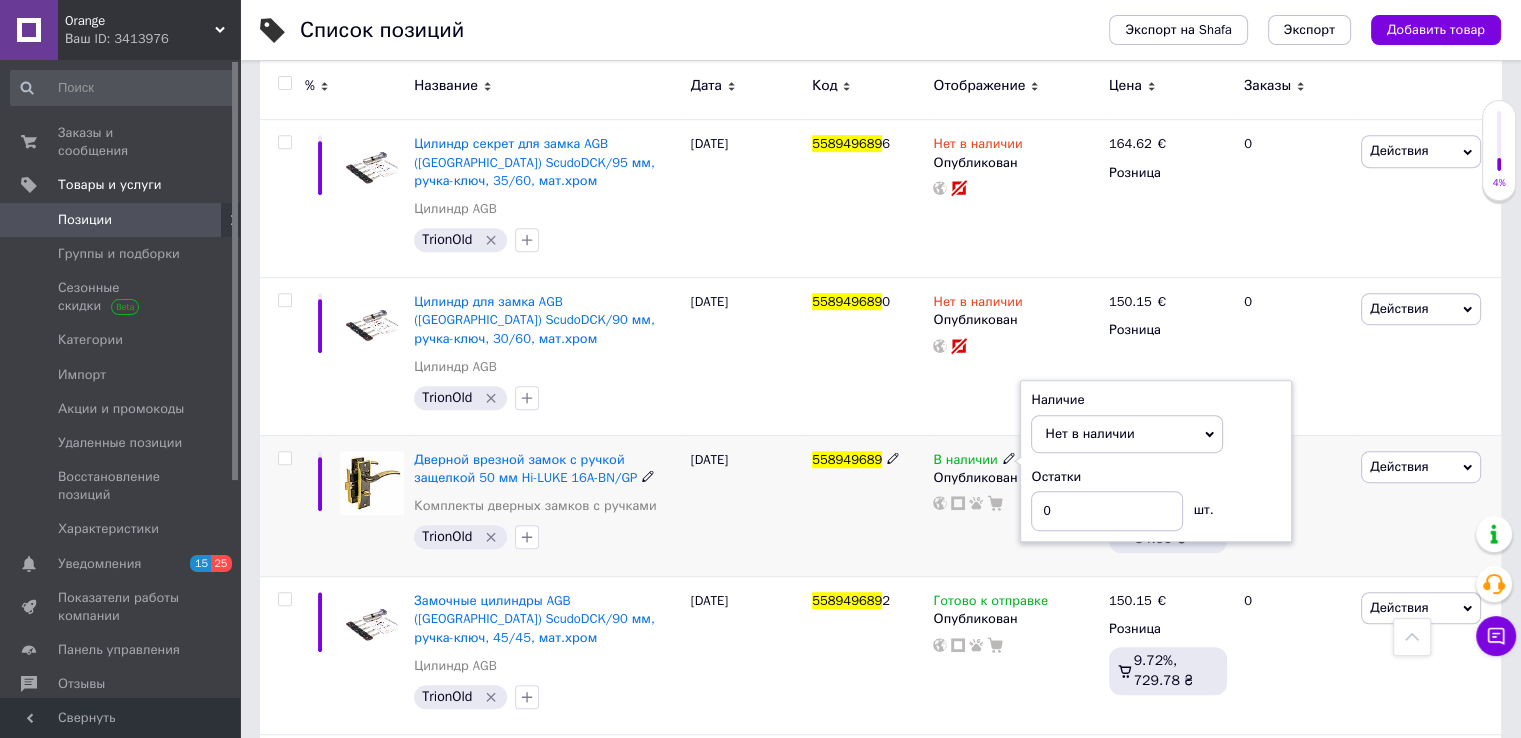 click on "558949689" at bounding box center [867, 505] 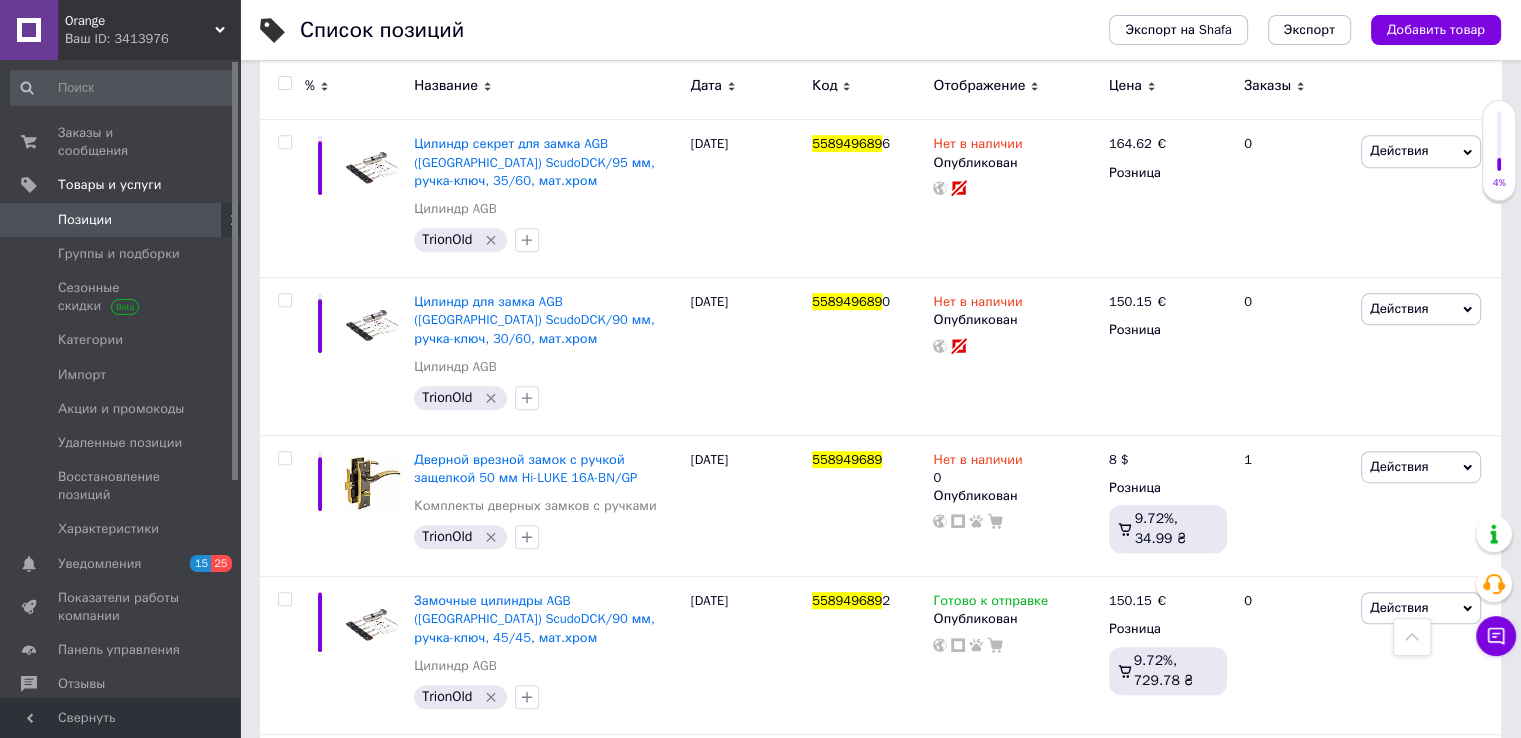 click 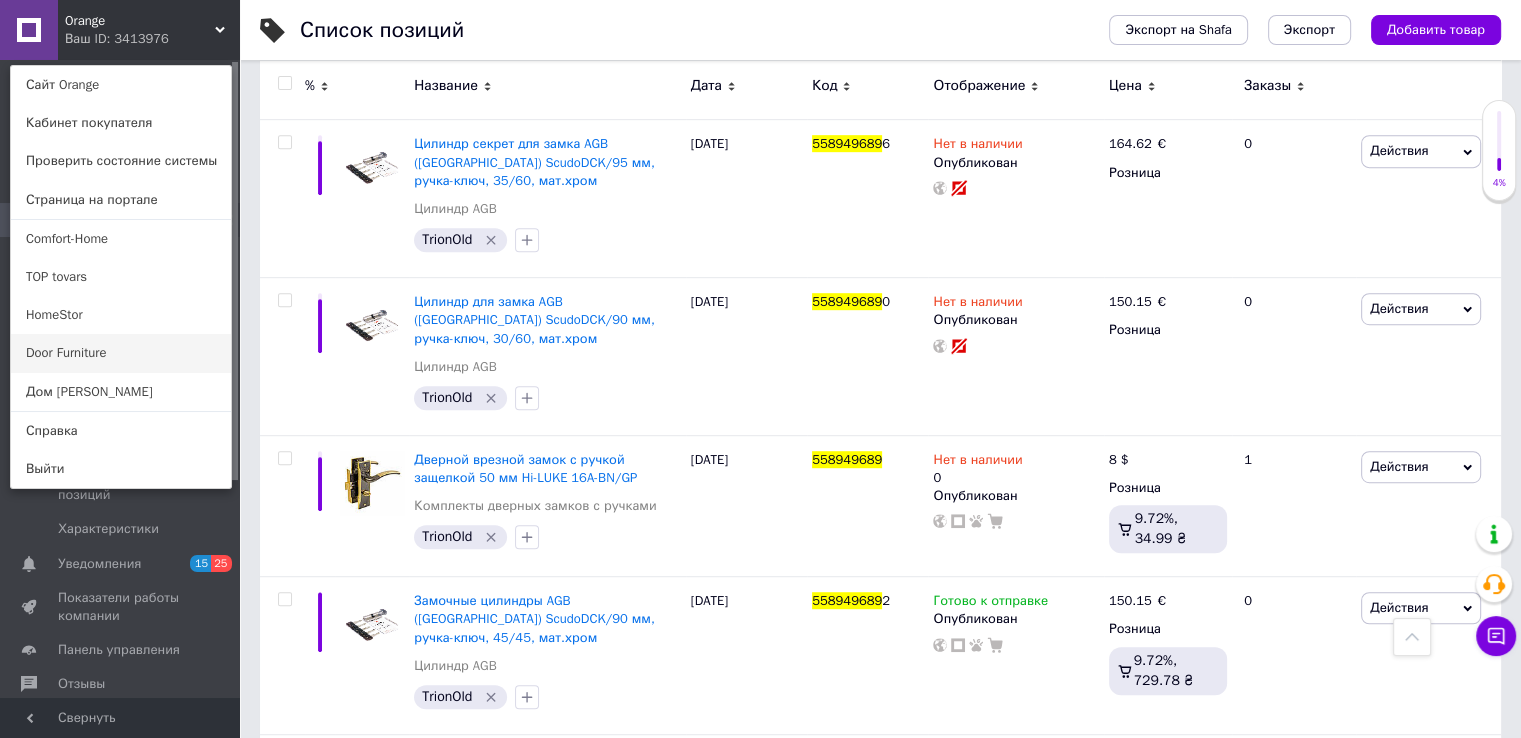 click on "Door Furniture" at bounding box center [121, 353] 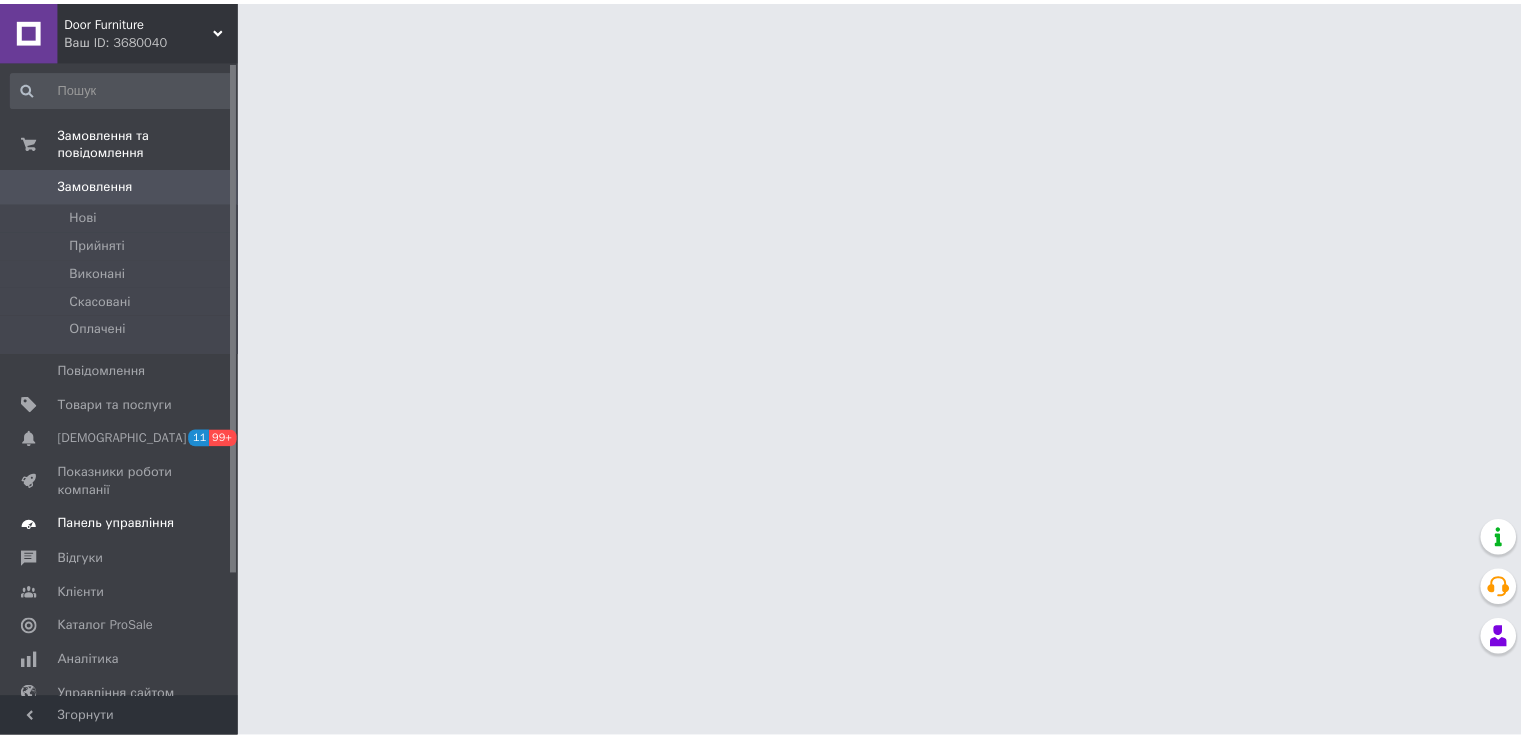 scroll, scrollTop: 0, scrollLeft: 0, axis: both 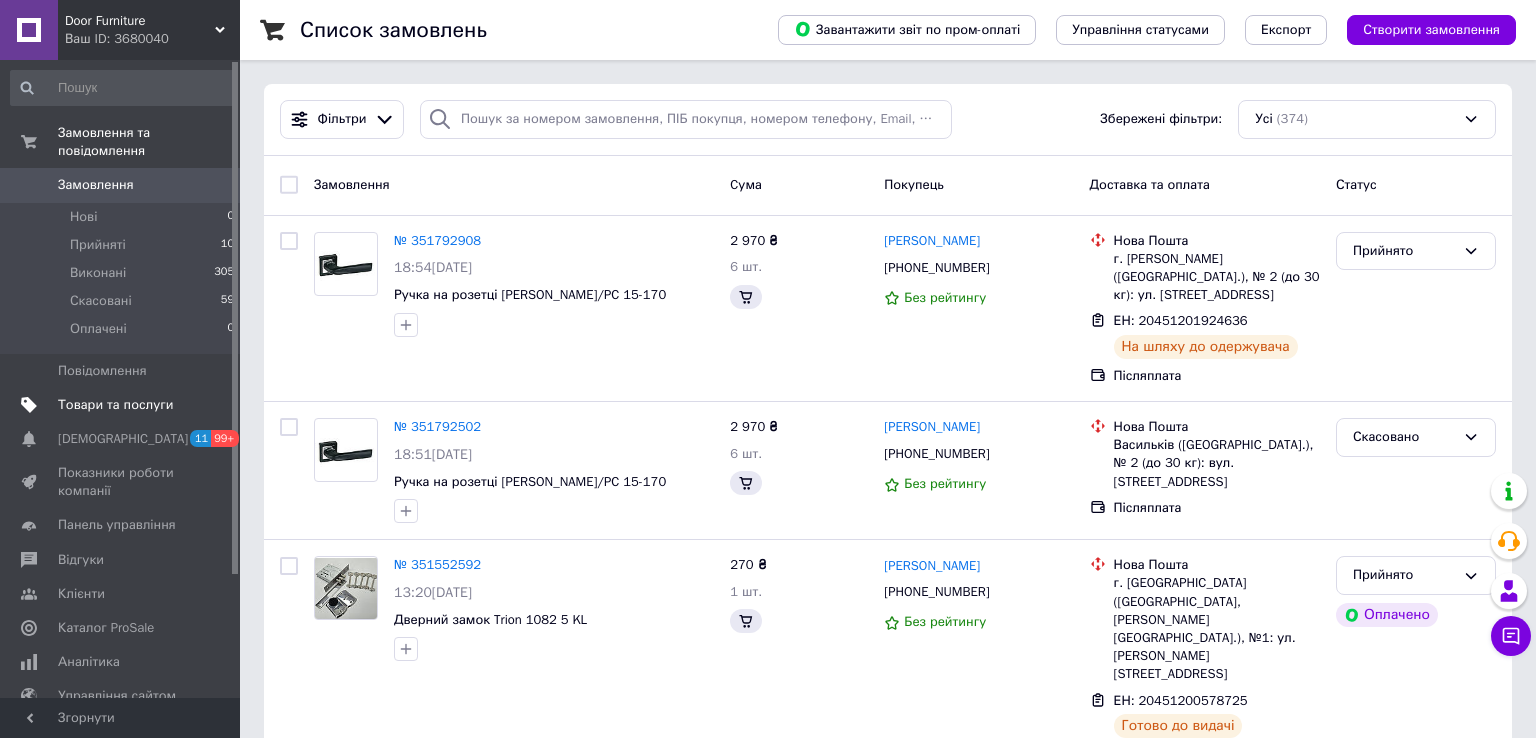 click on "Товари та послуги" at bounding box center [115, 405] 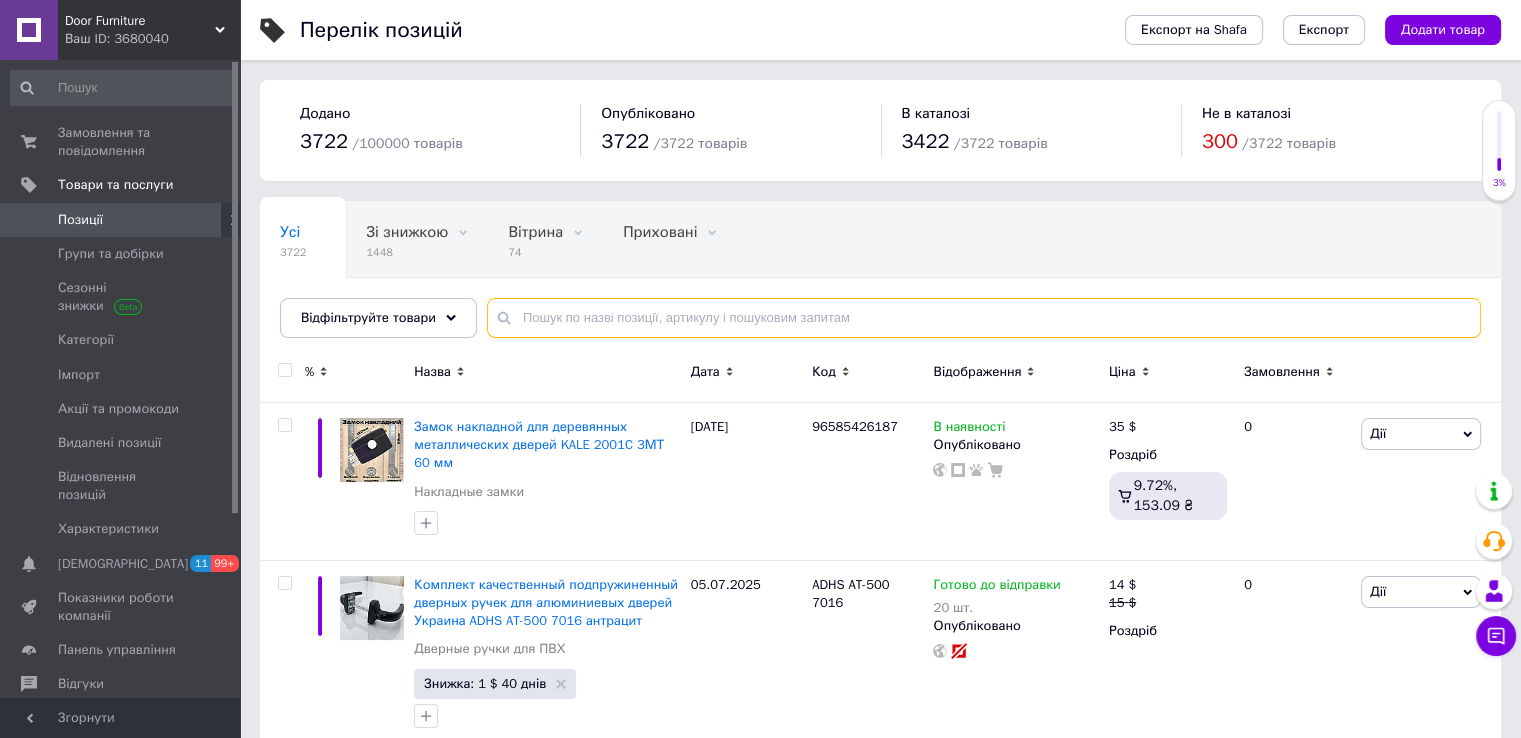 click at bounding box center (984, 318) 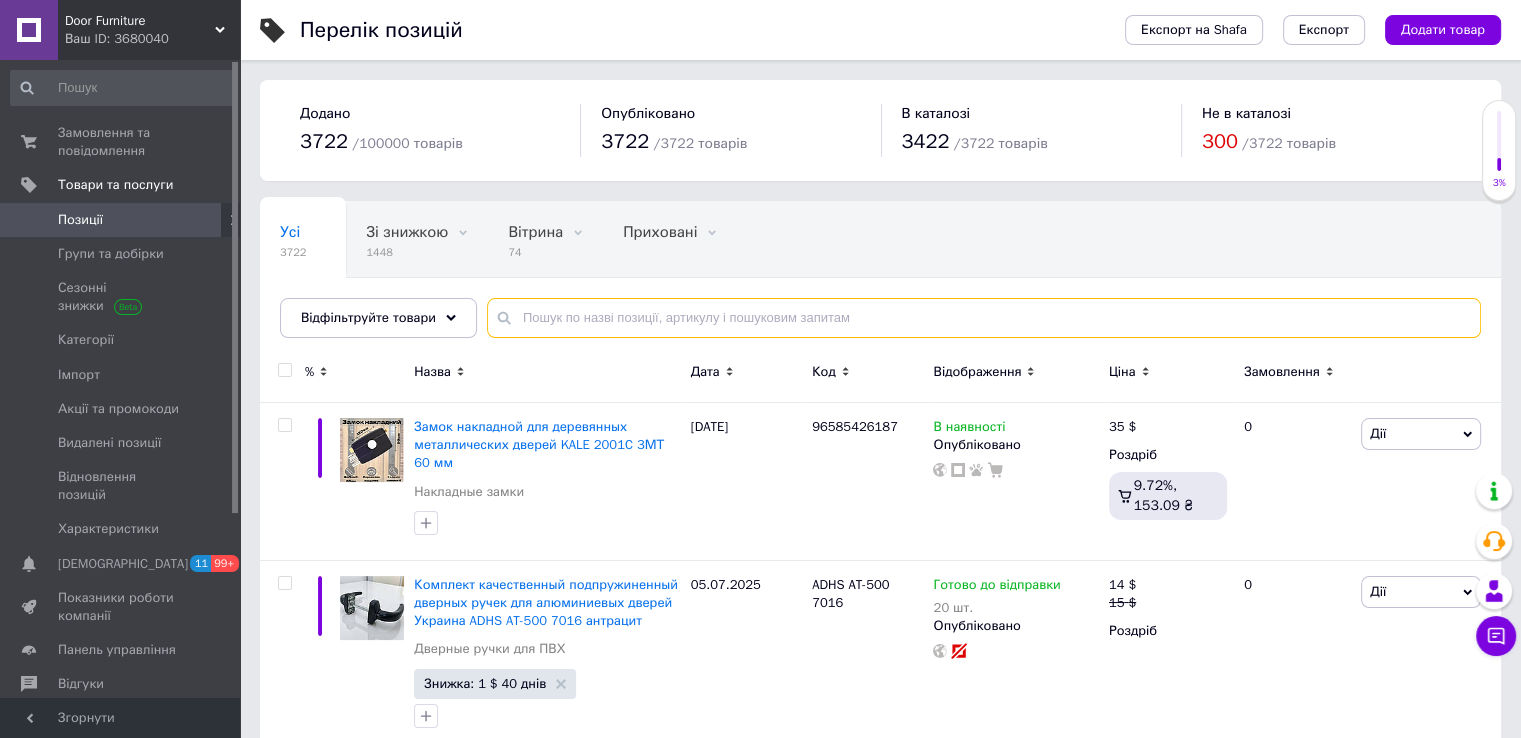 paste on "558949689" 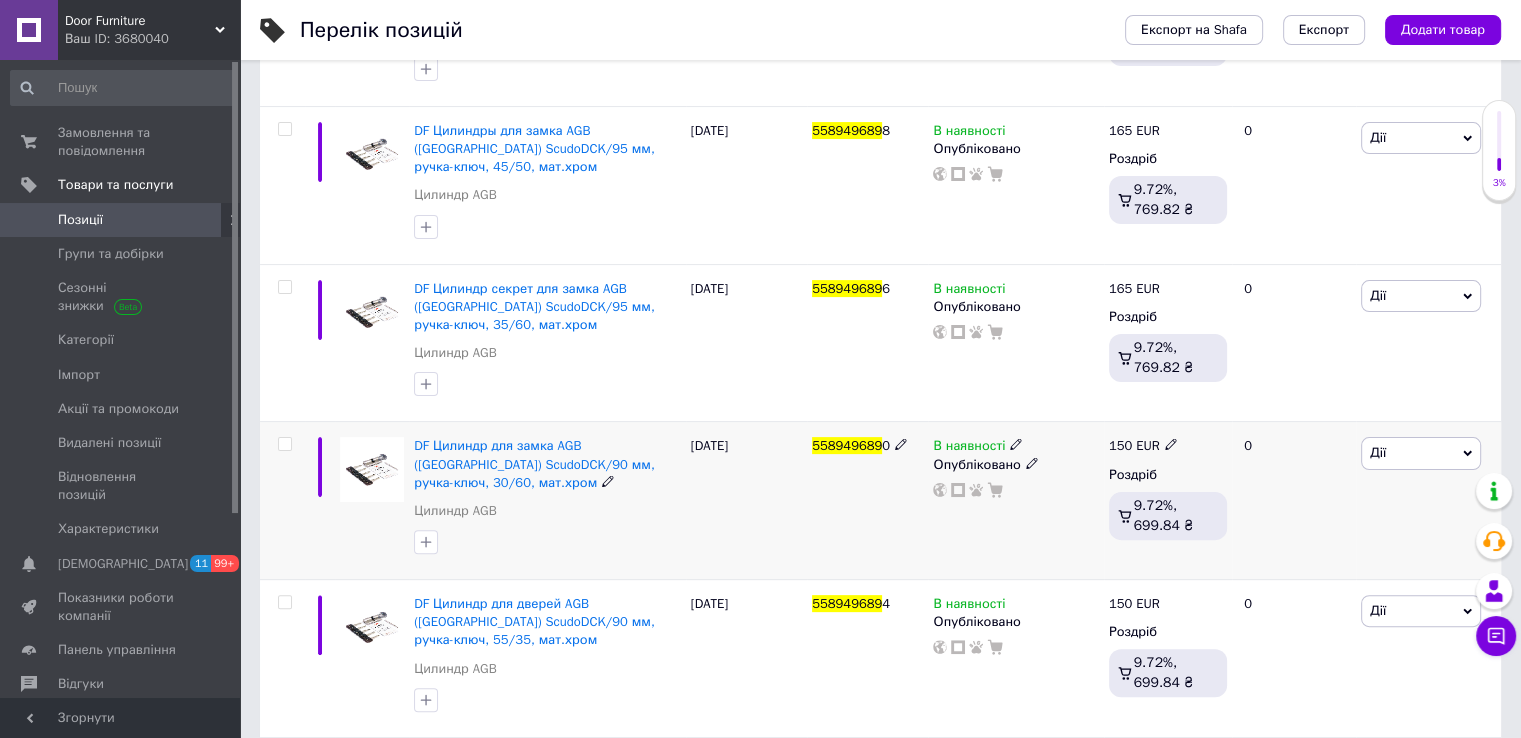 scroll, scrollTop: 600, scrollLeft: 0, axis: vertical 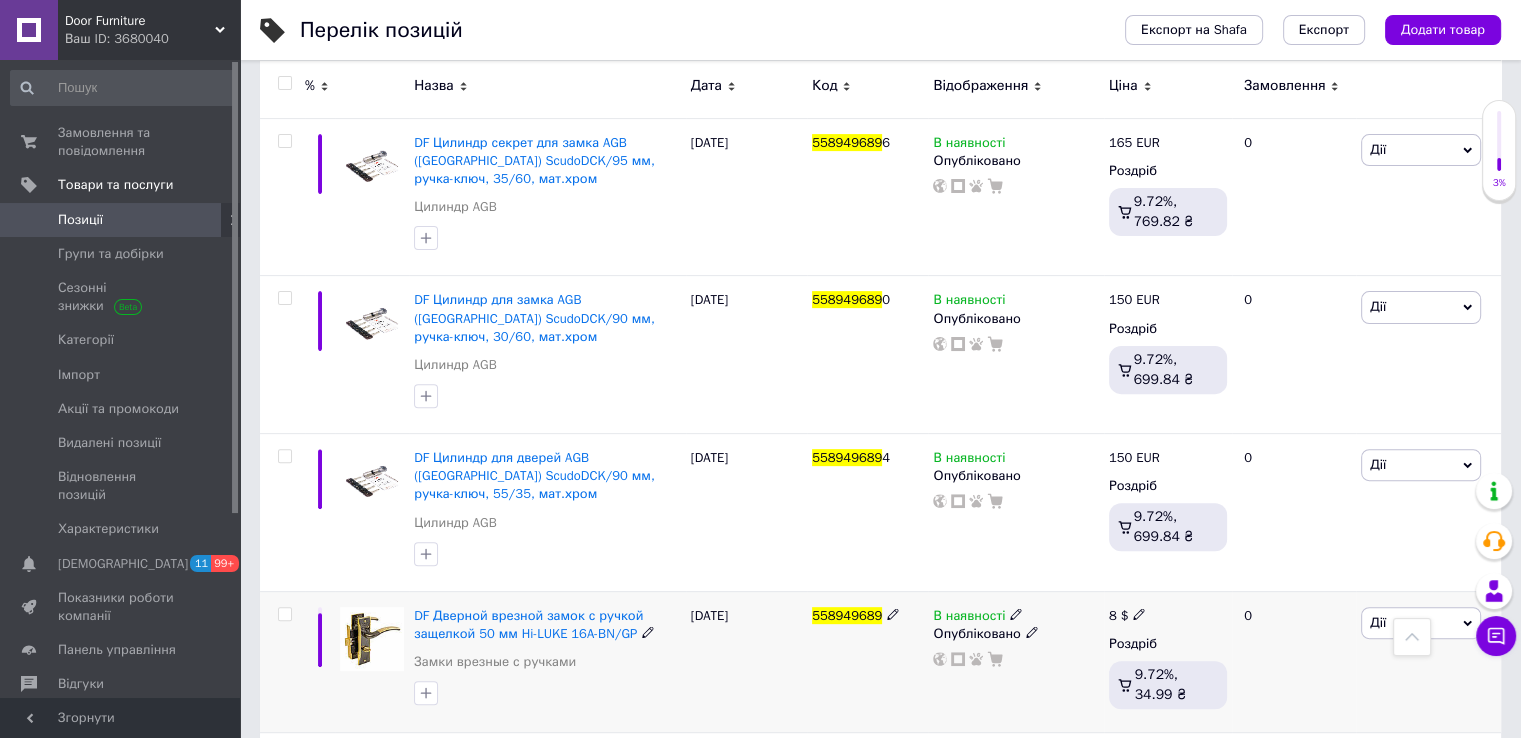 type on "558949689" 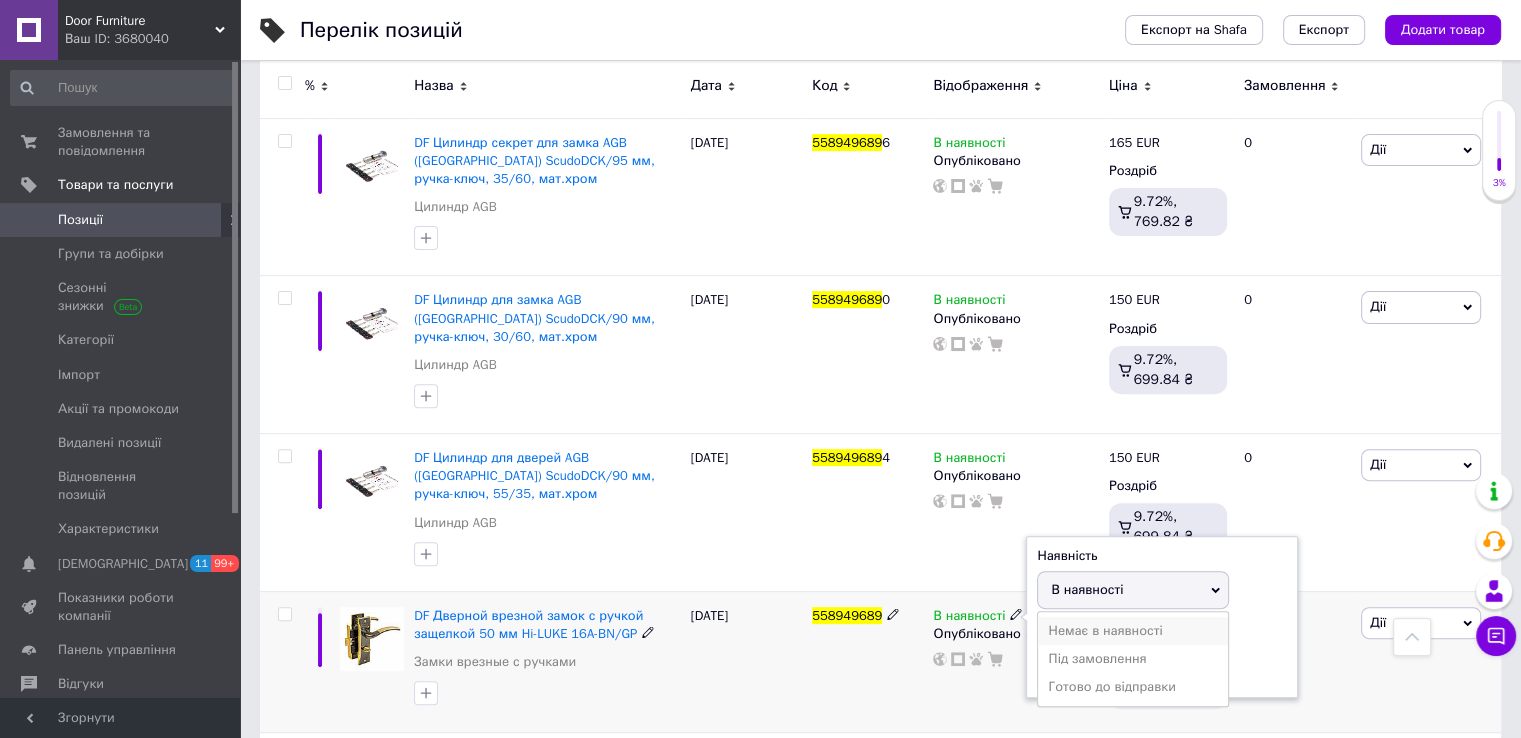 click on "Немає в наявності" at bounding box center (1133, 631) 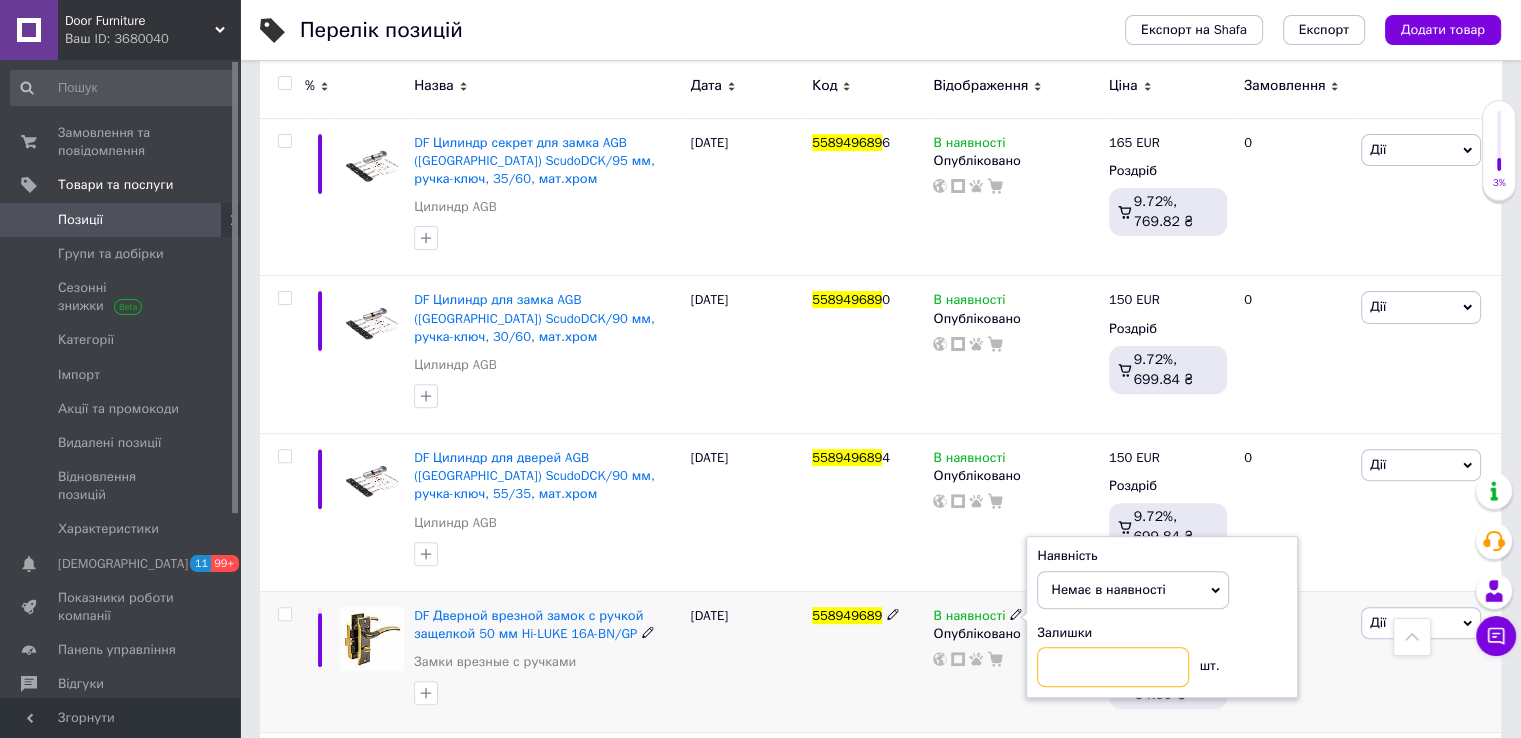click at bounding box center (1113, 667) 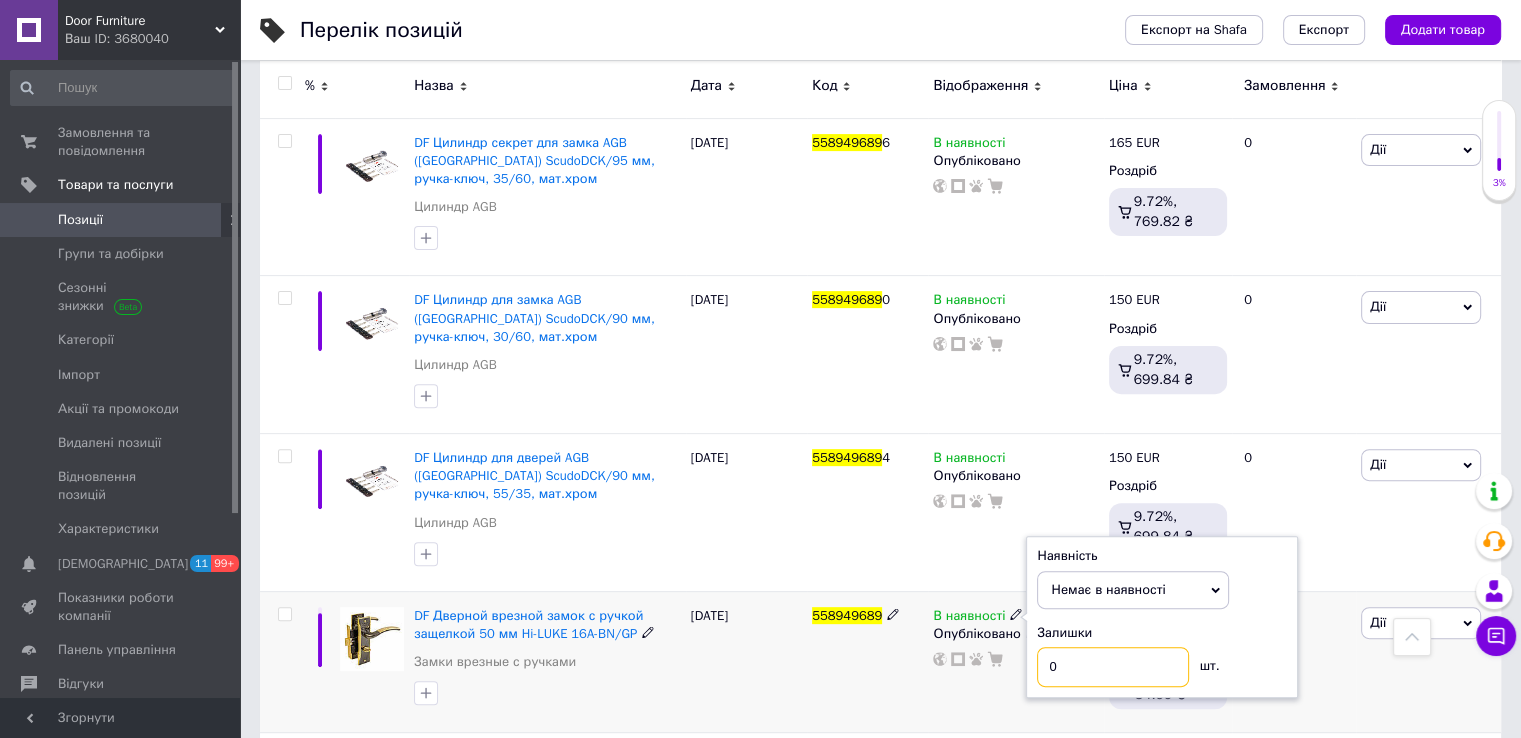 type on "0" 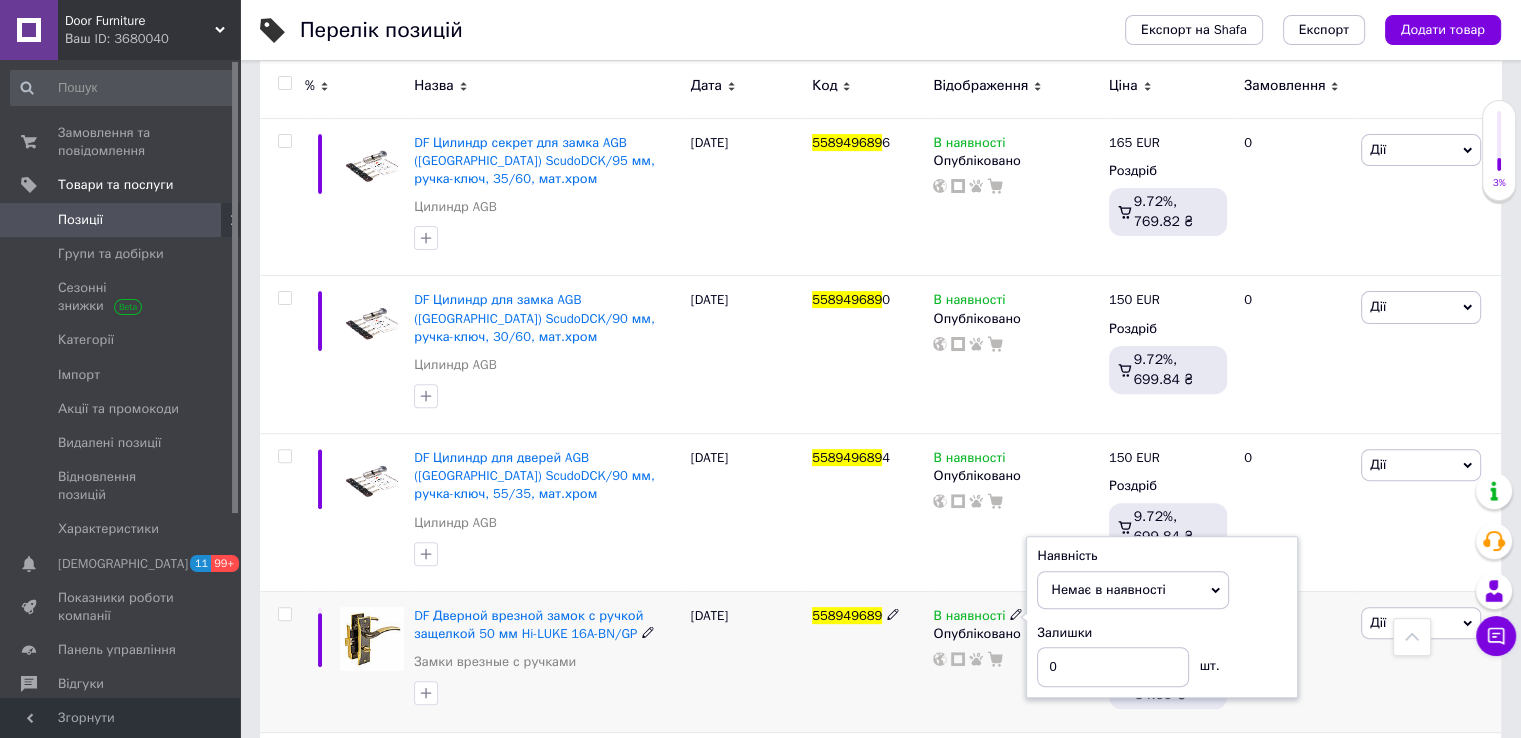 click on "01.05.2025" at bounding box center [746, 661] 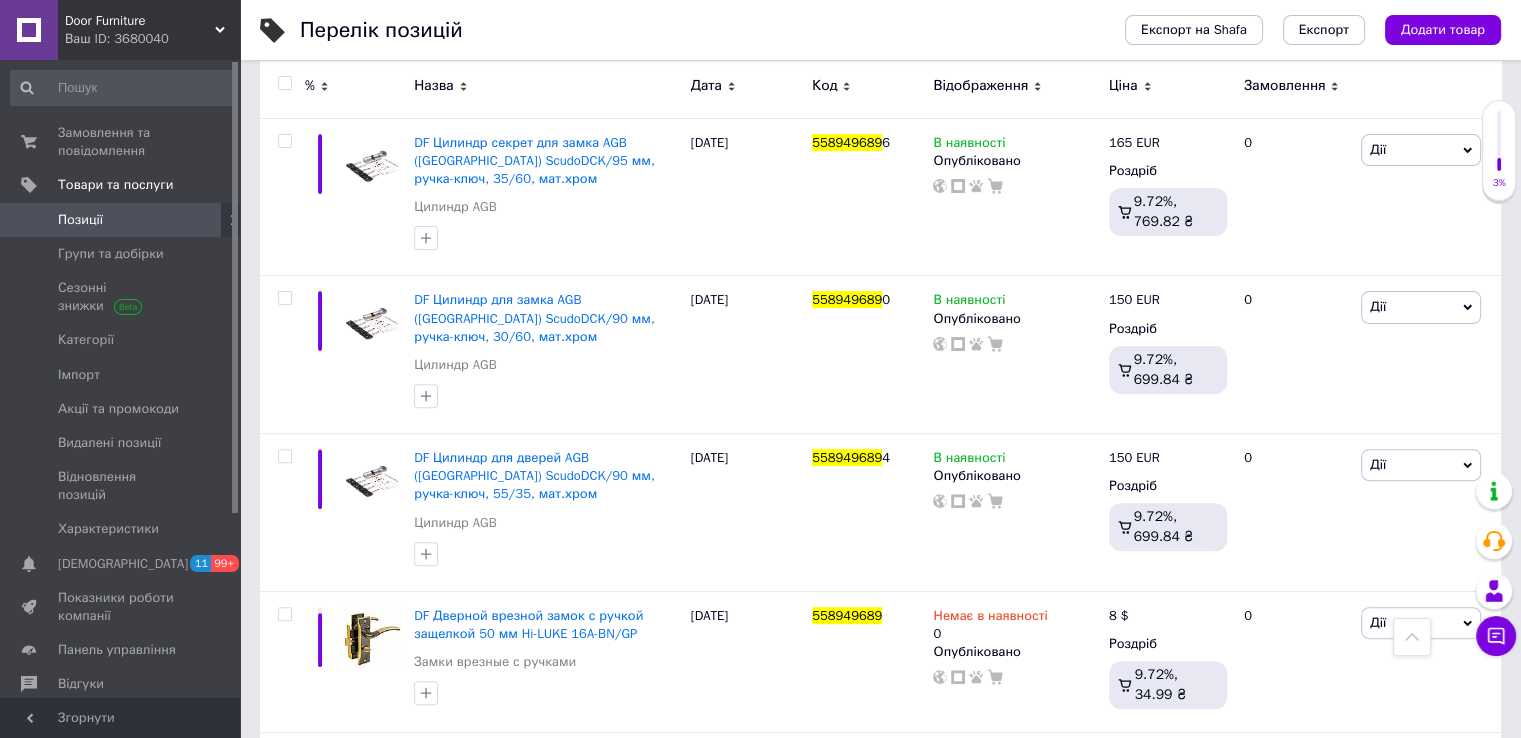 click 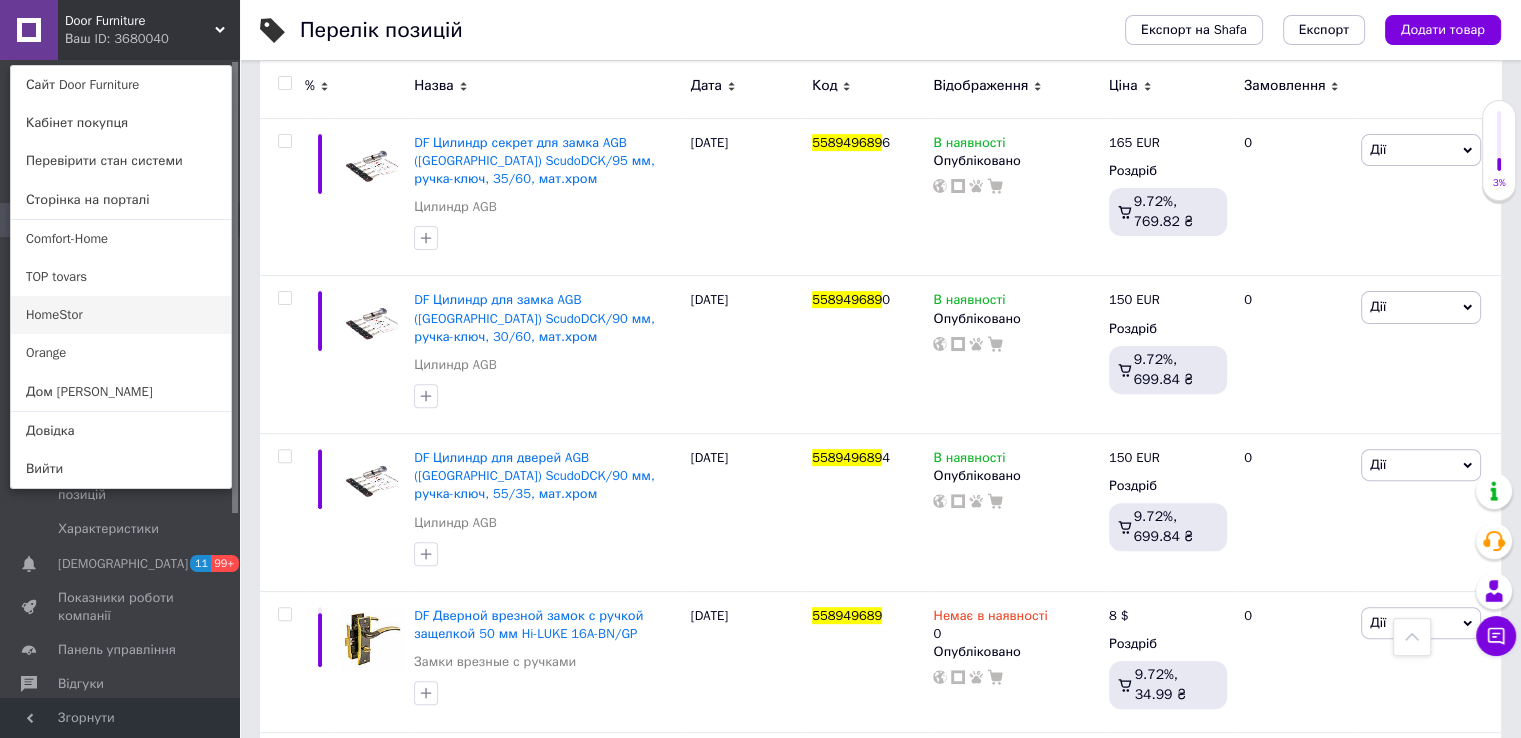 click on "HomeStor" at bounding box center (121, 315) 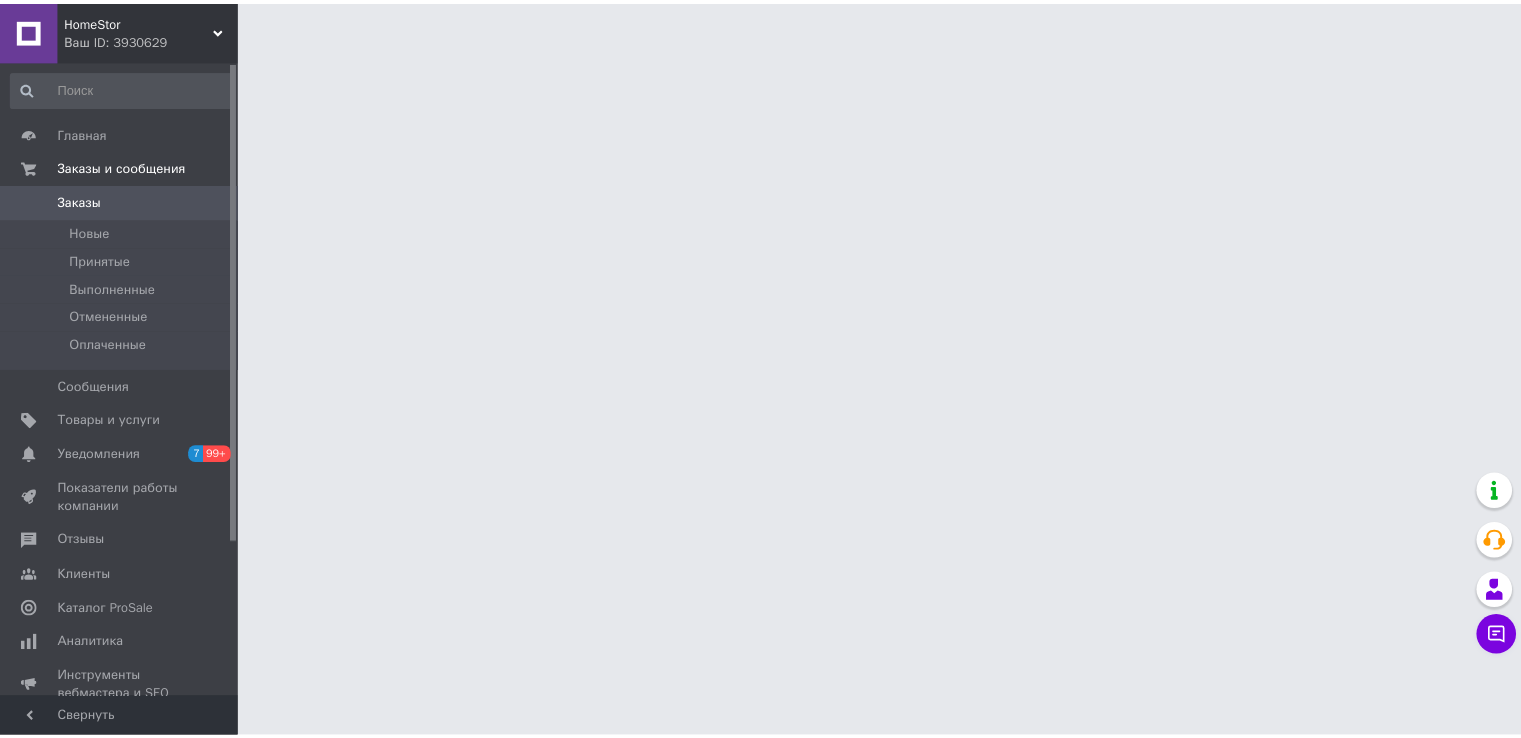 scroll, scrollTop: 0, scrollLeft: 0, axis: both 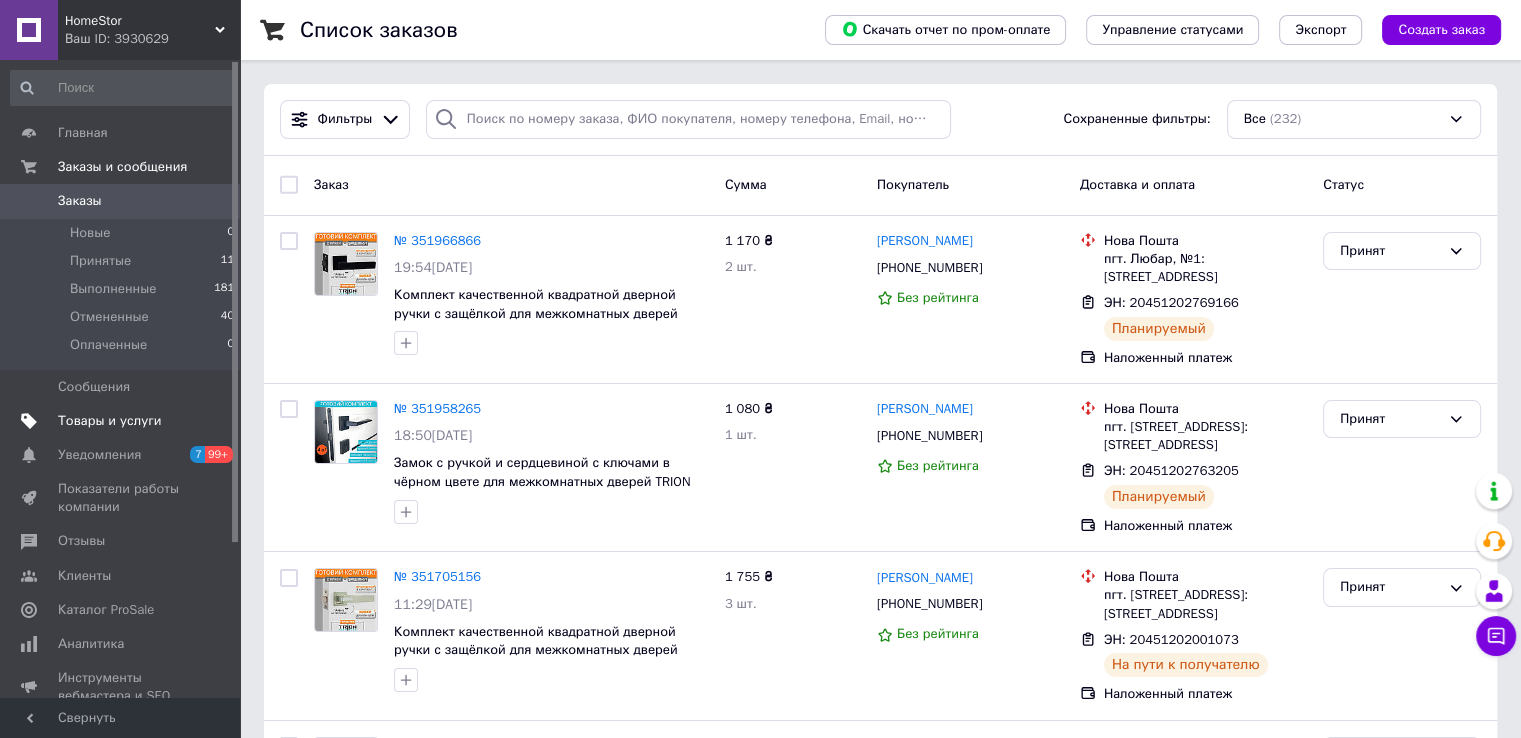 click on "Товары и услуги" at bounding box center [110, 421] 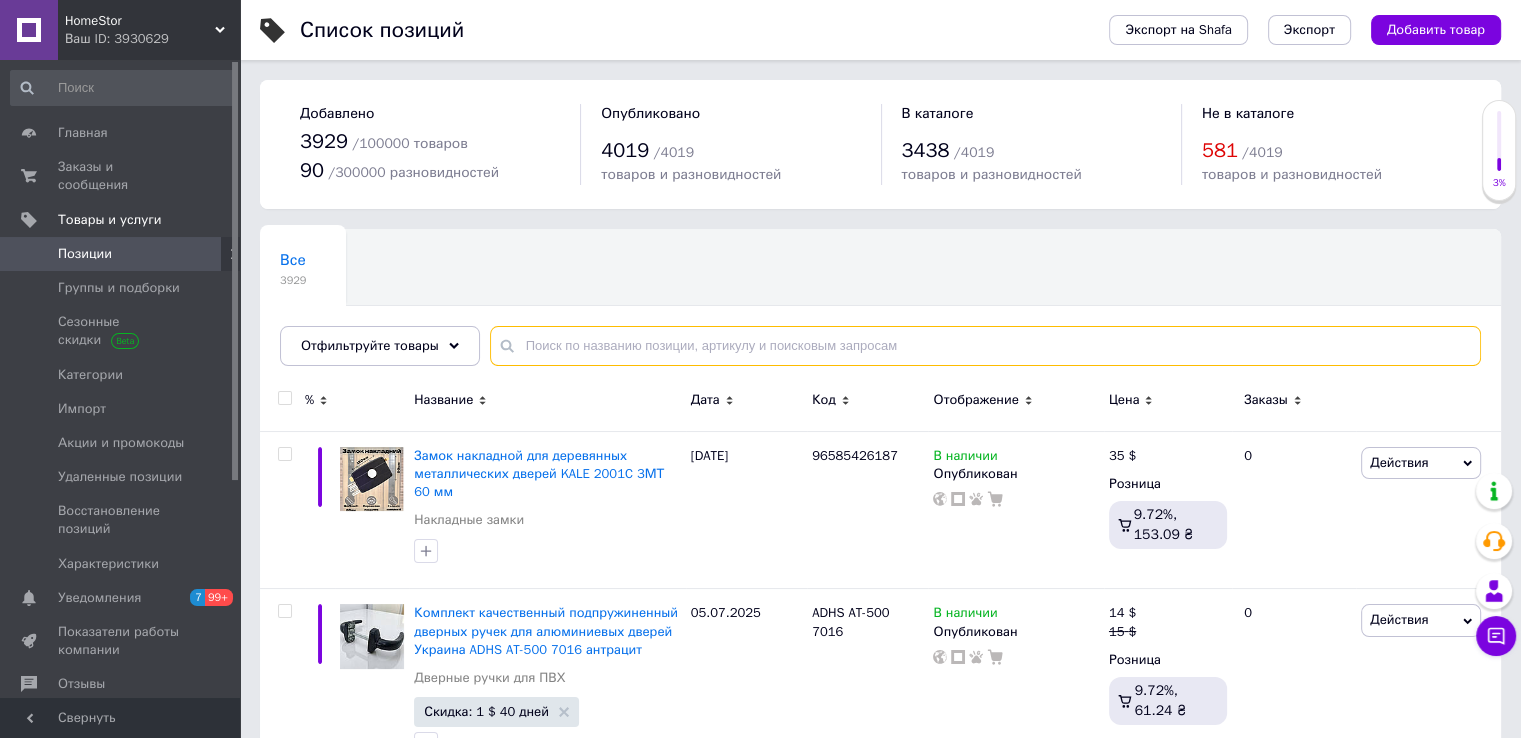 click at bounding box center (985, 346) 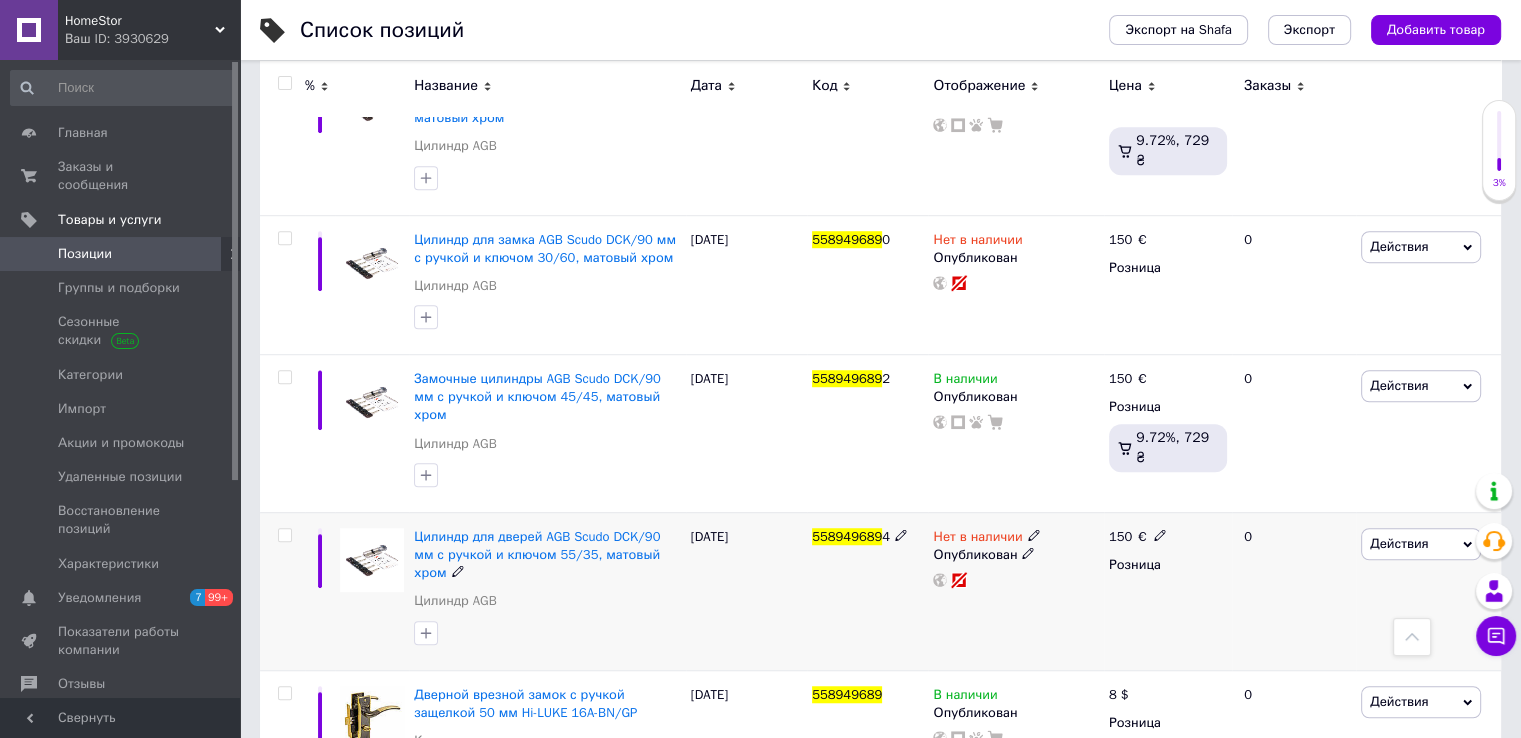 scroll, scrollTop: 1305, scrollLeft: 0, axis: vertical 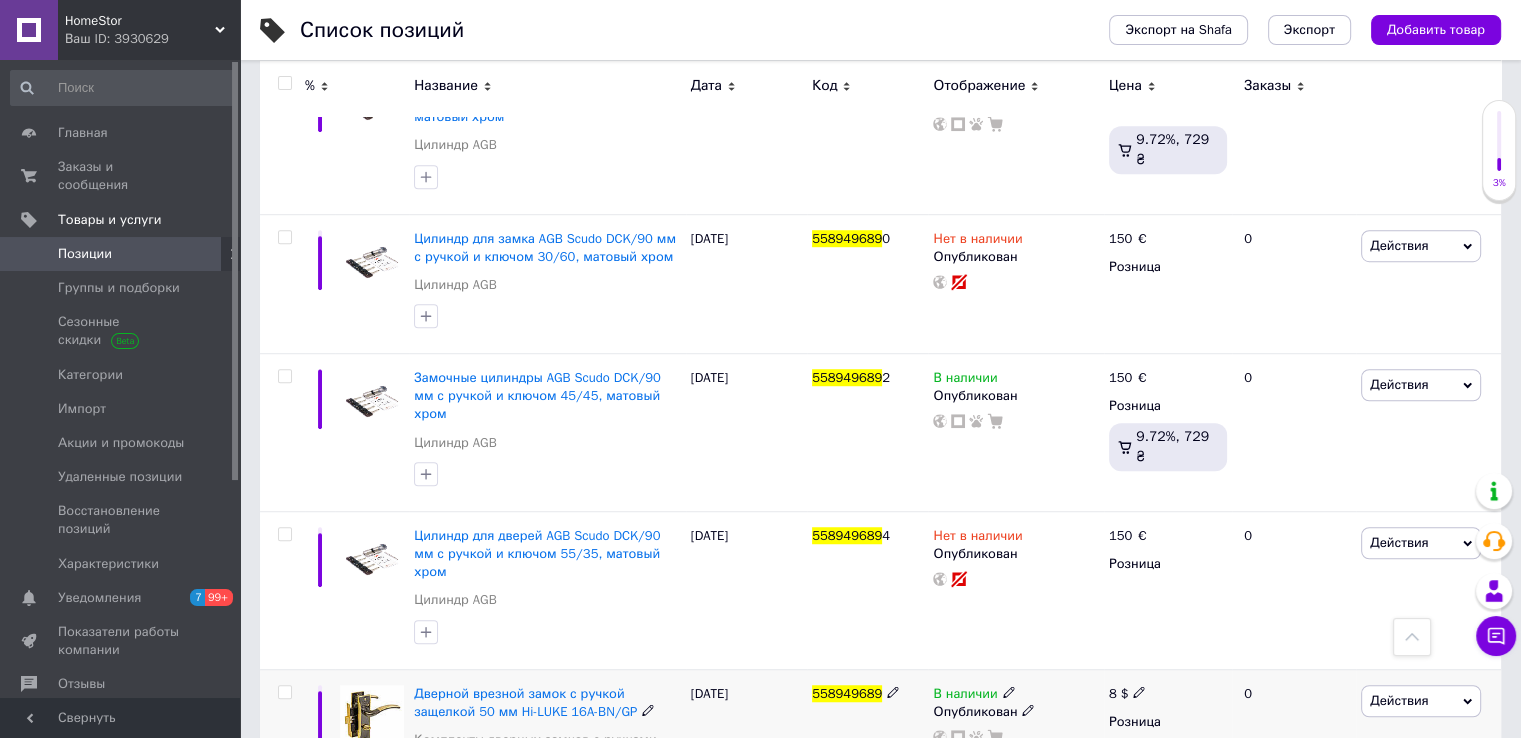 type on "558949689" 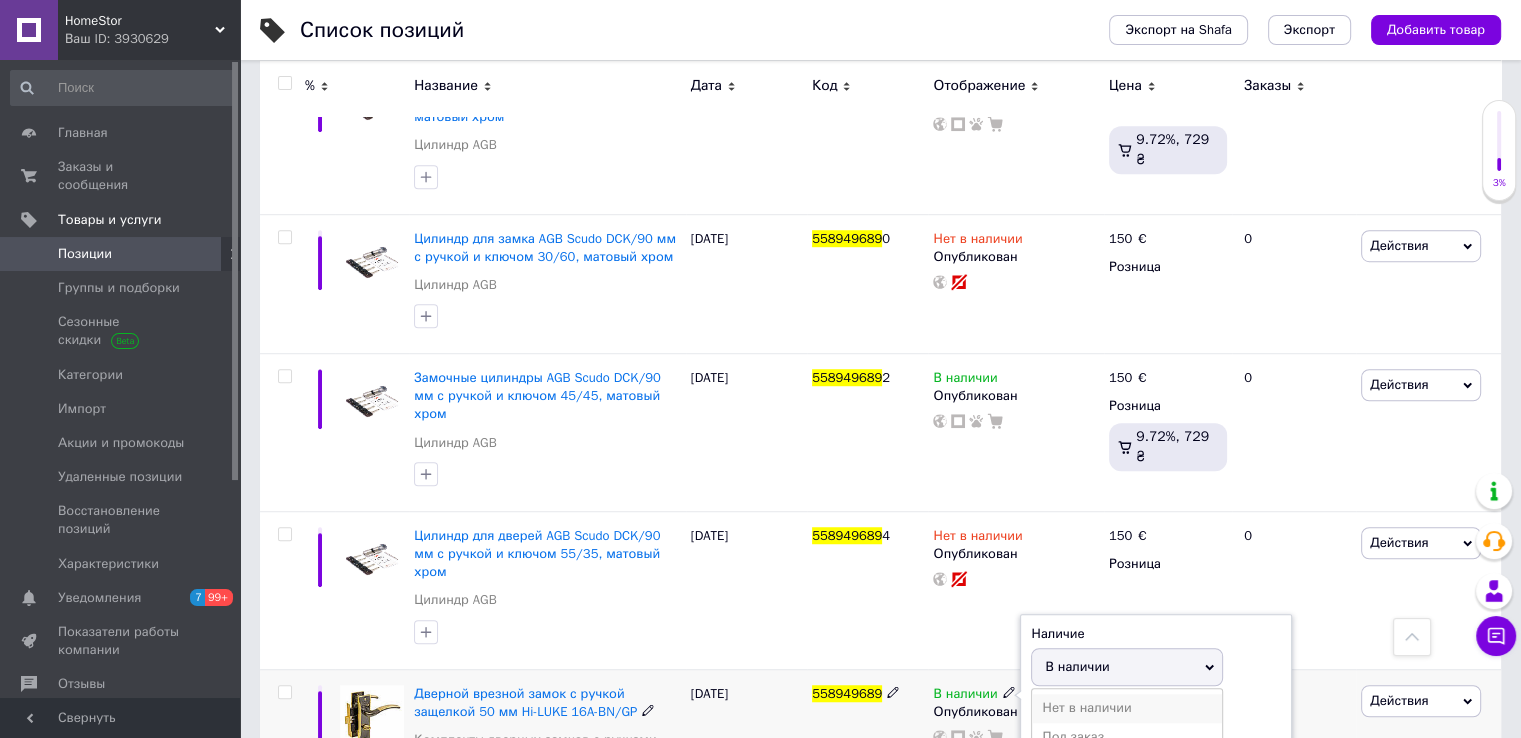 click on "Нет в наличии" at bounding box center (1127, 708) 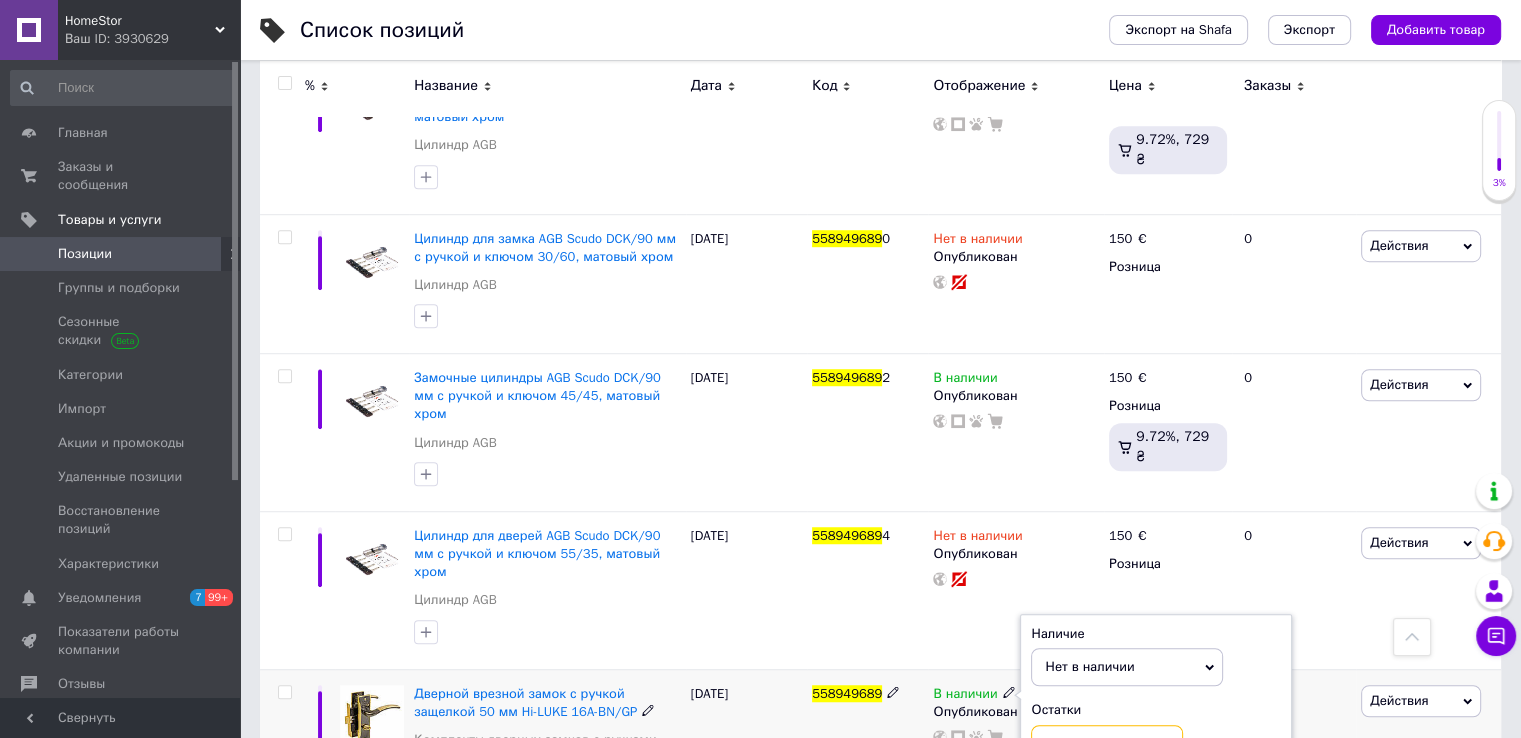 click at bounding box center [1107, 745] 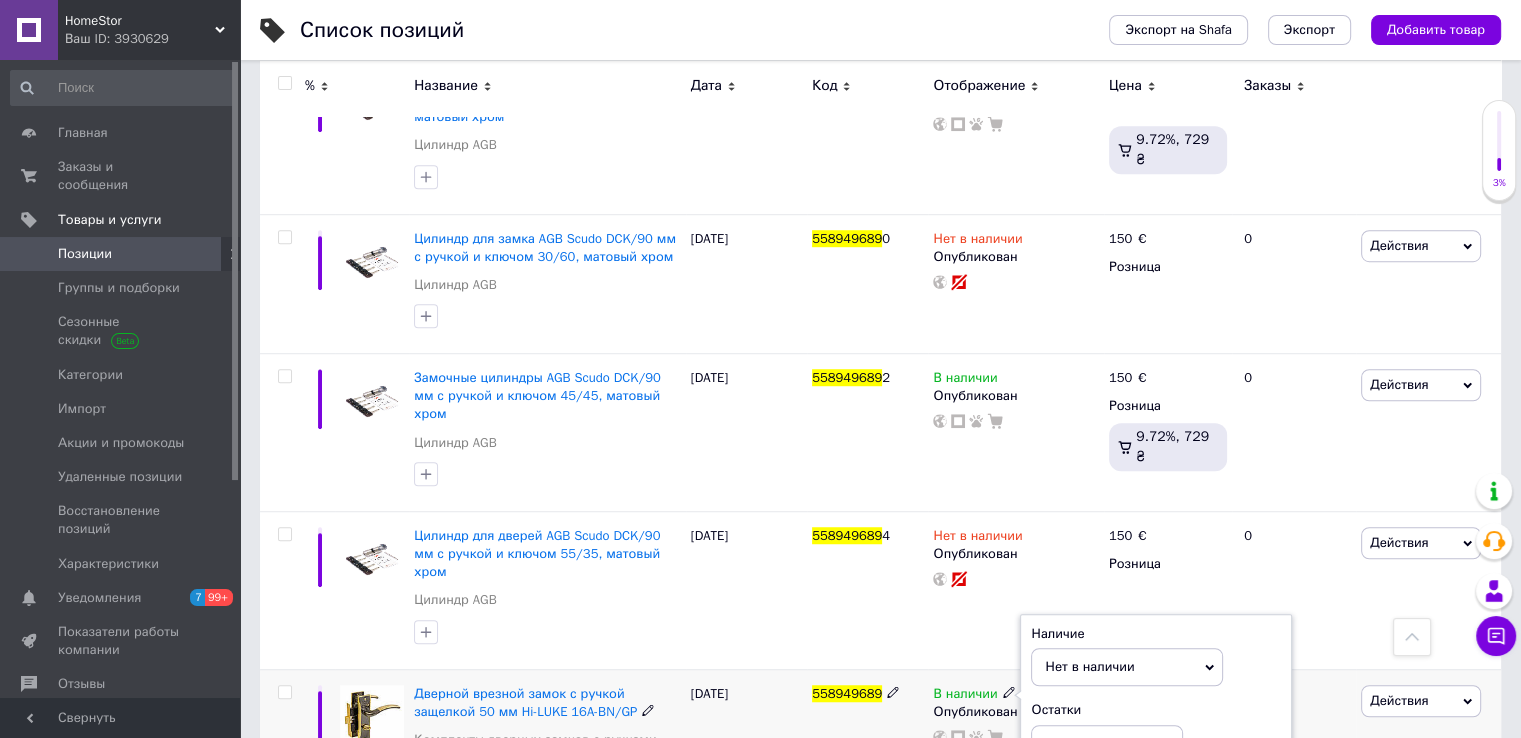 click on "558949689" at bounding box center (867, 739) 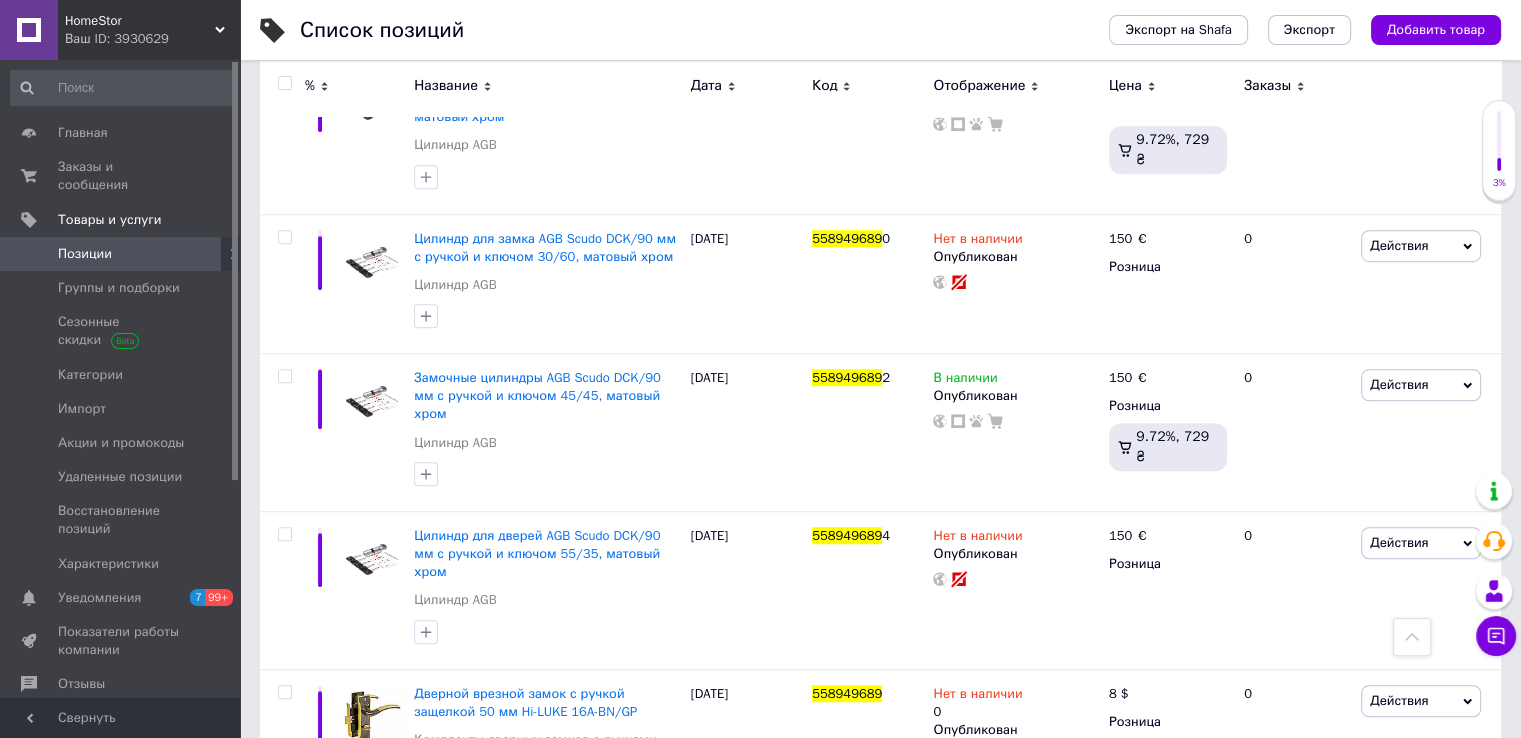 click on "HomeStor Ваш ID: 3930629" at bounding box center (149, 30) 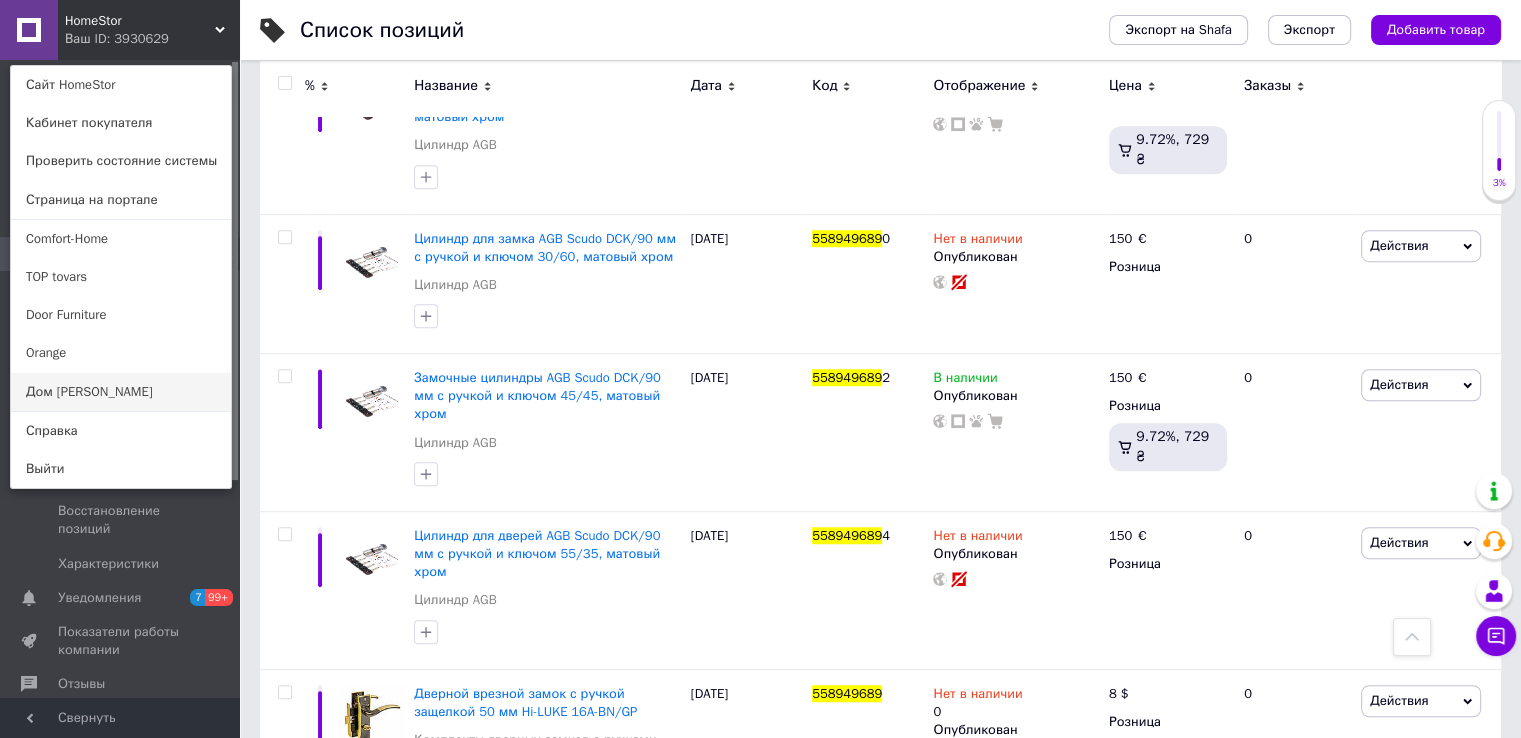 click on "Дом [PERSON_NAME]" at bounding box center (121, 392) 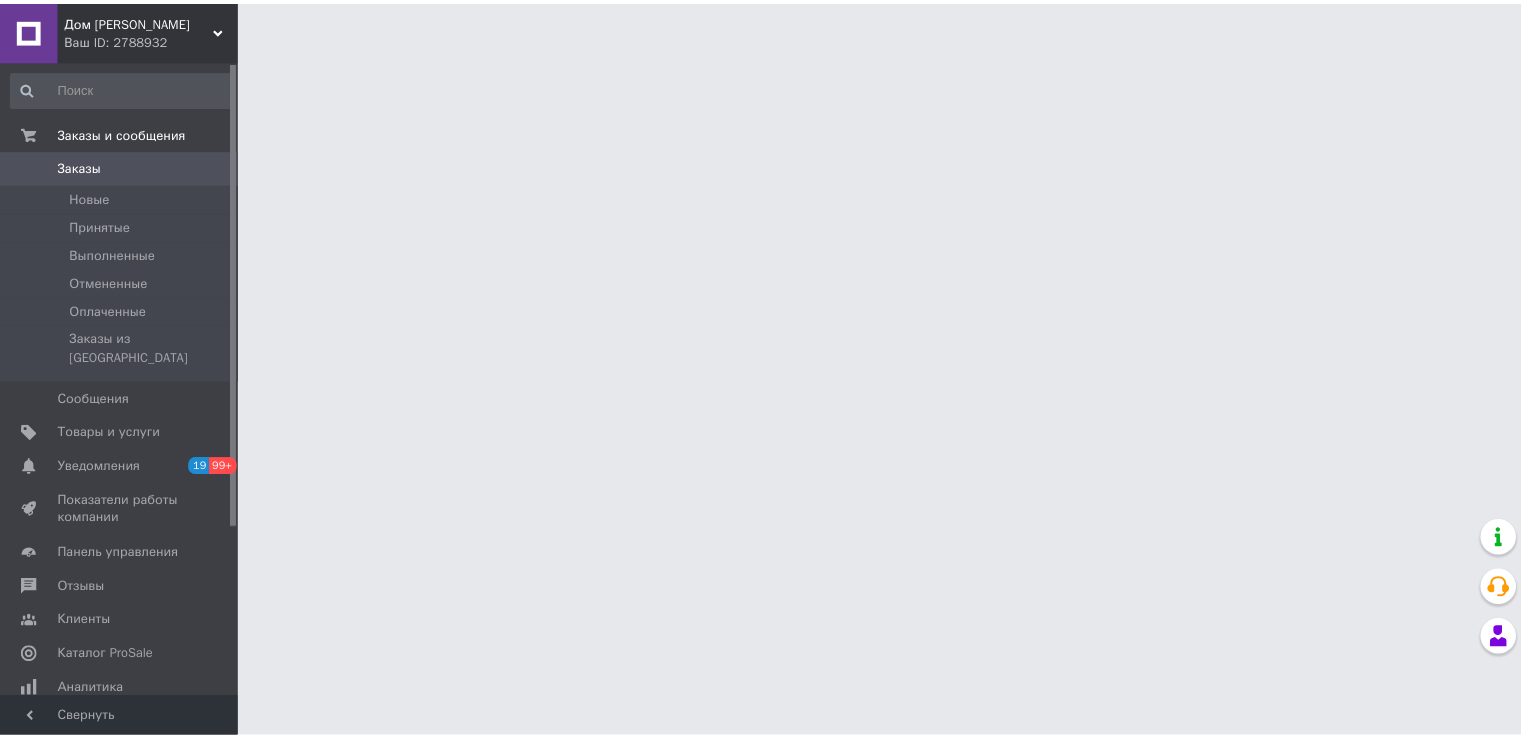 scroll, scrollTop: 0, scrollLeft: 0, axis: both 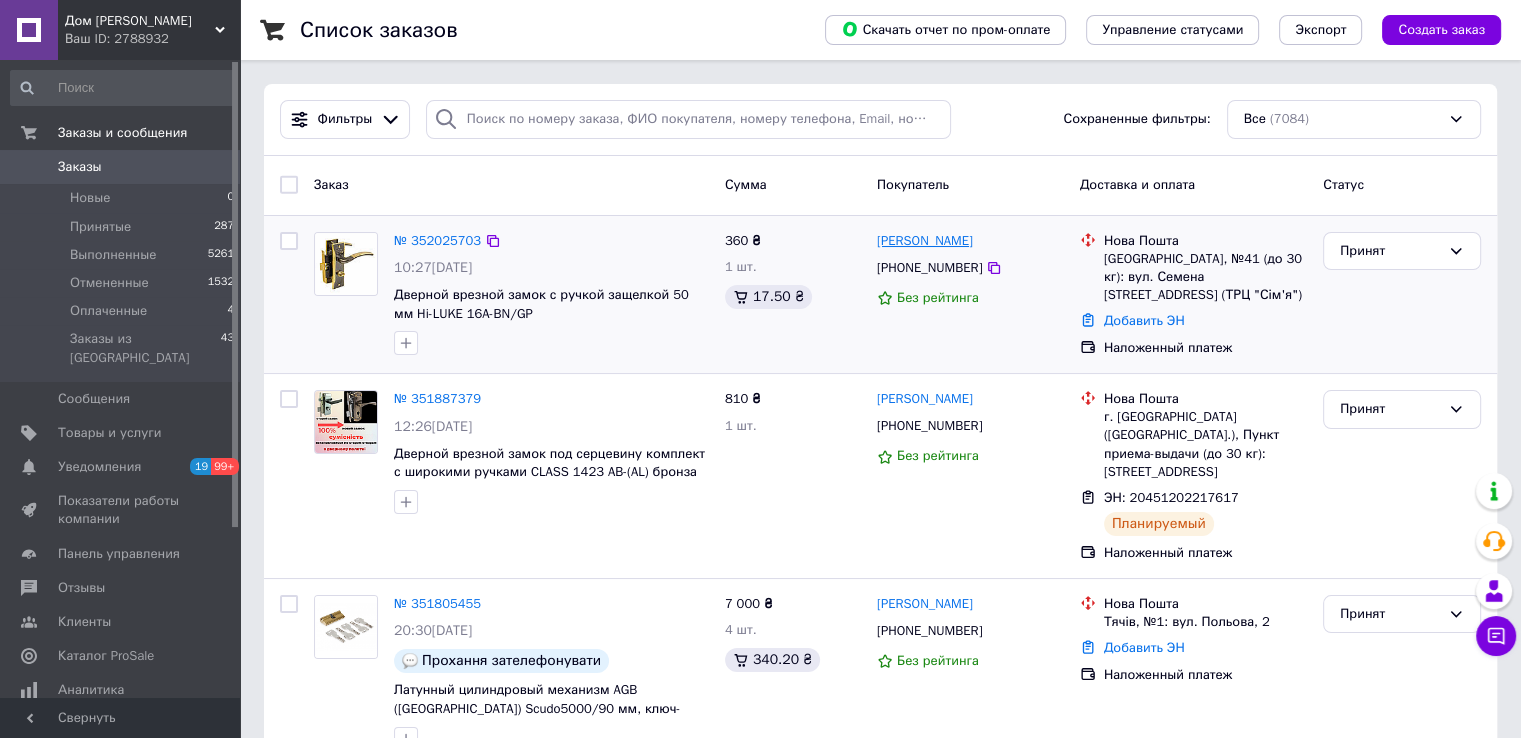 click on "Любов Матвєєва" at bounding box center [925, 241] 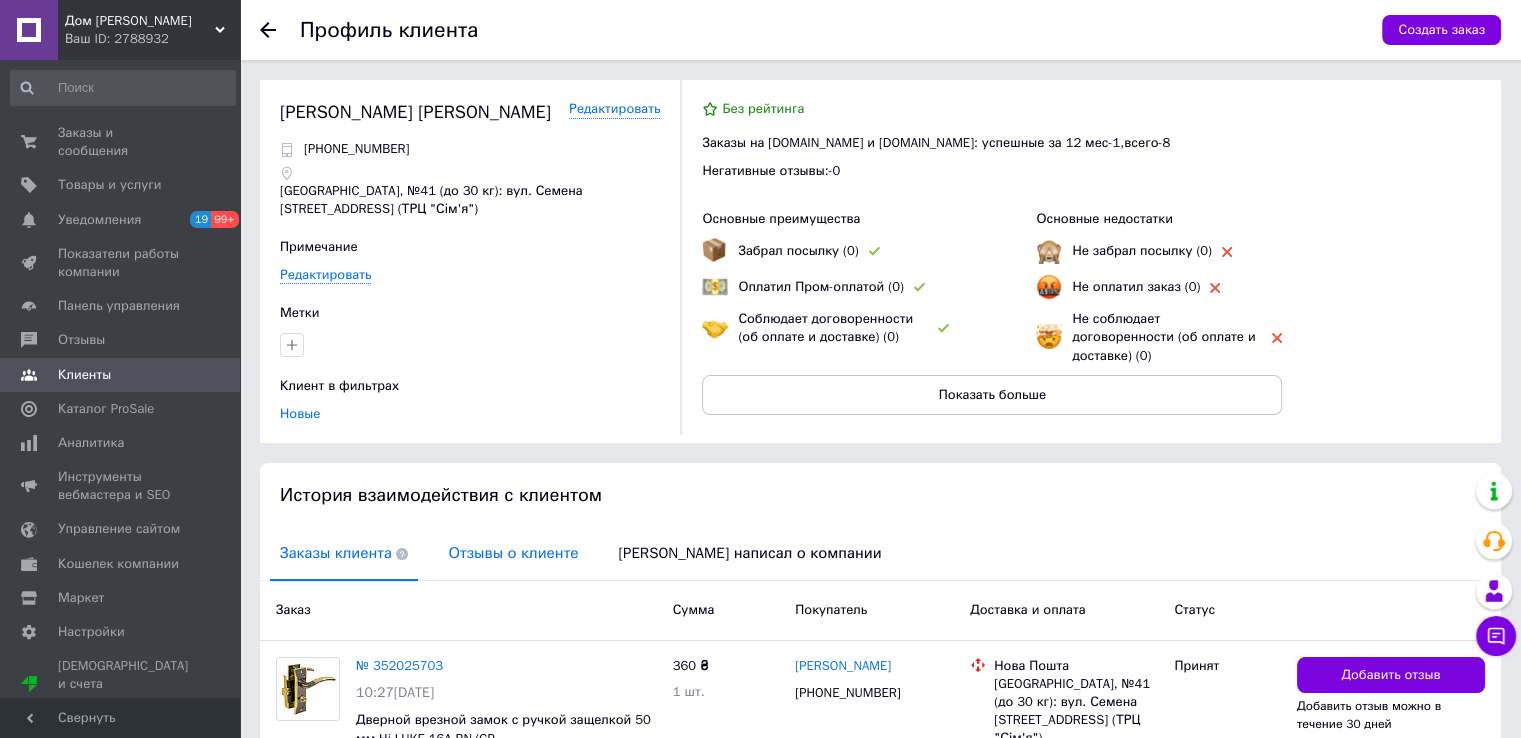 click on "Отзывы о клиенте" at bounding box center (513, 553) 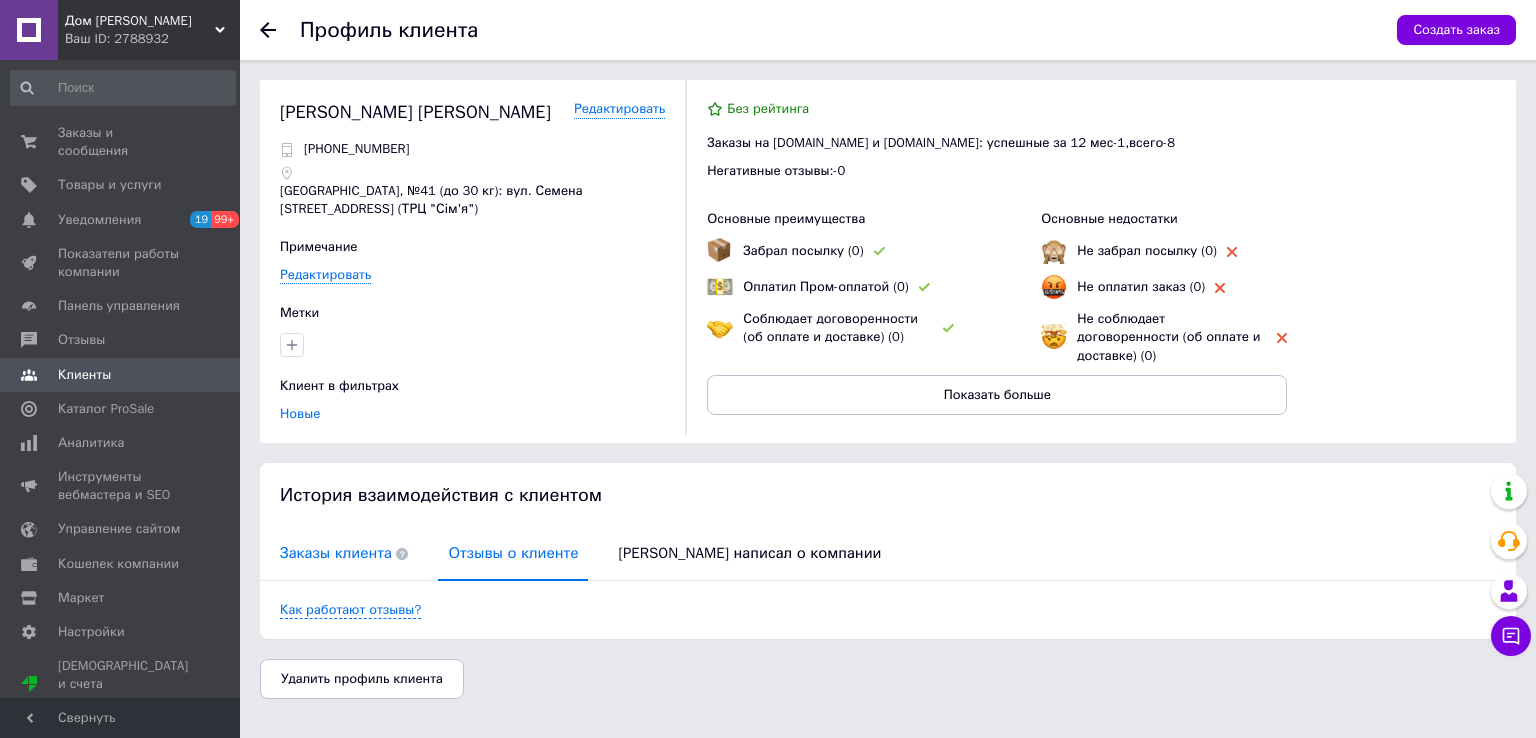 click on "Заказы клиента" at bounding box center (344, 553) 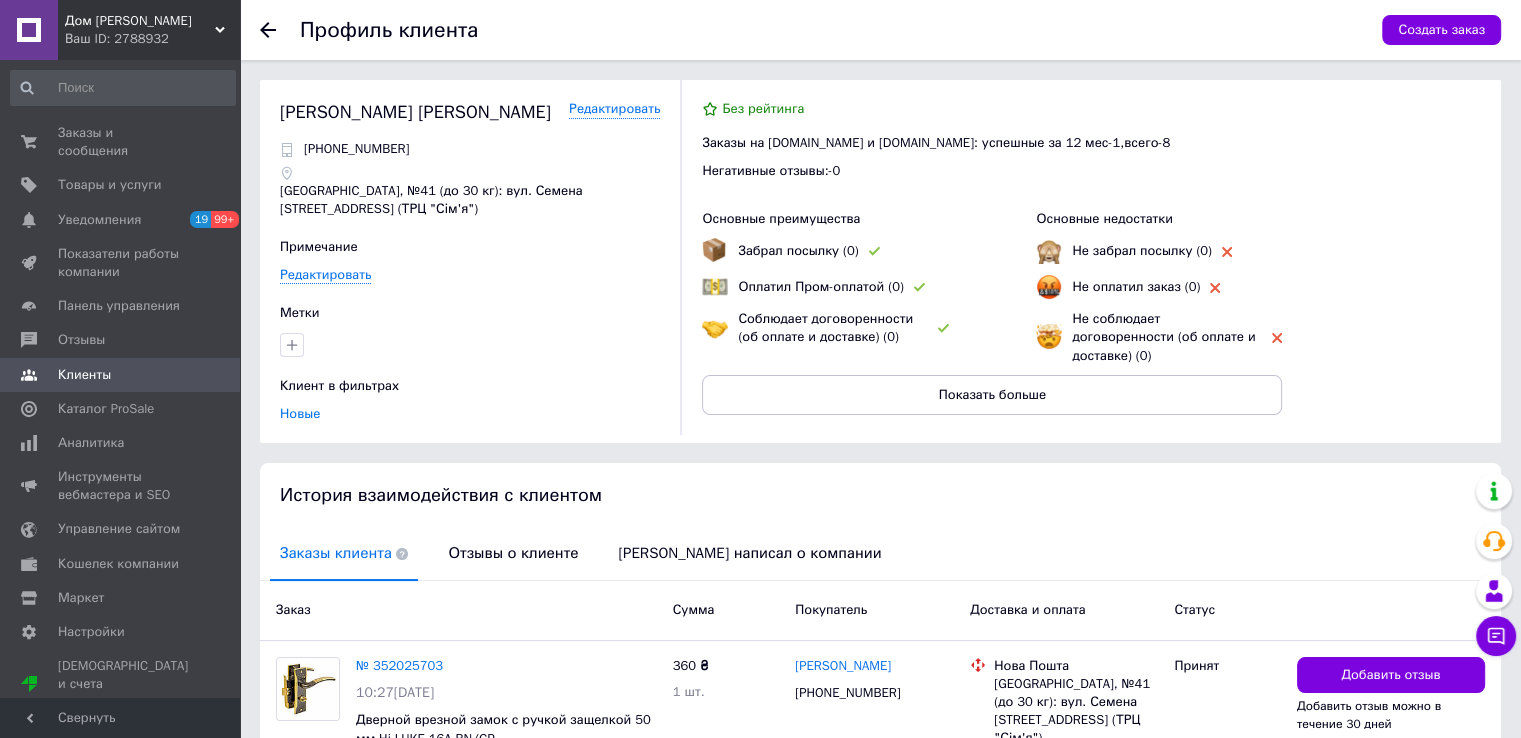 scroll, scrollTop: 0, scrollLeft: 0, axis: both 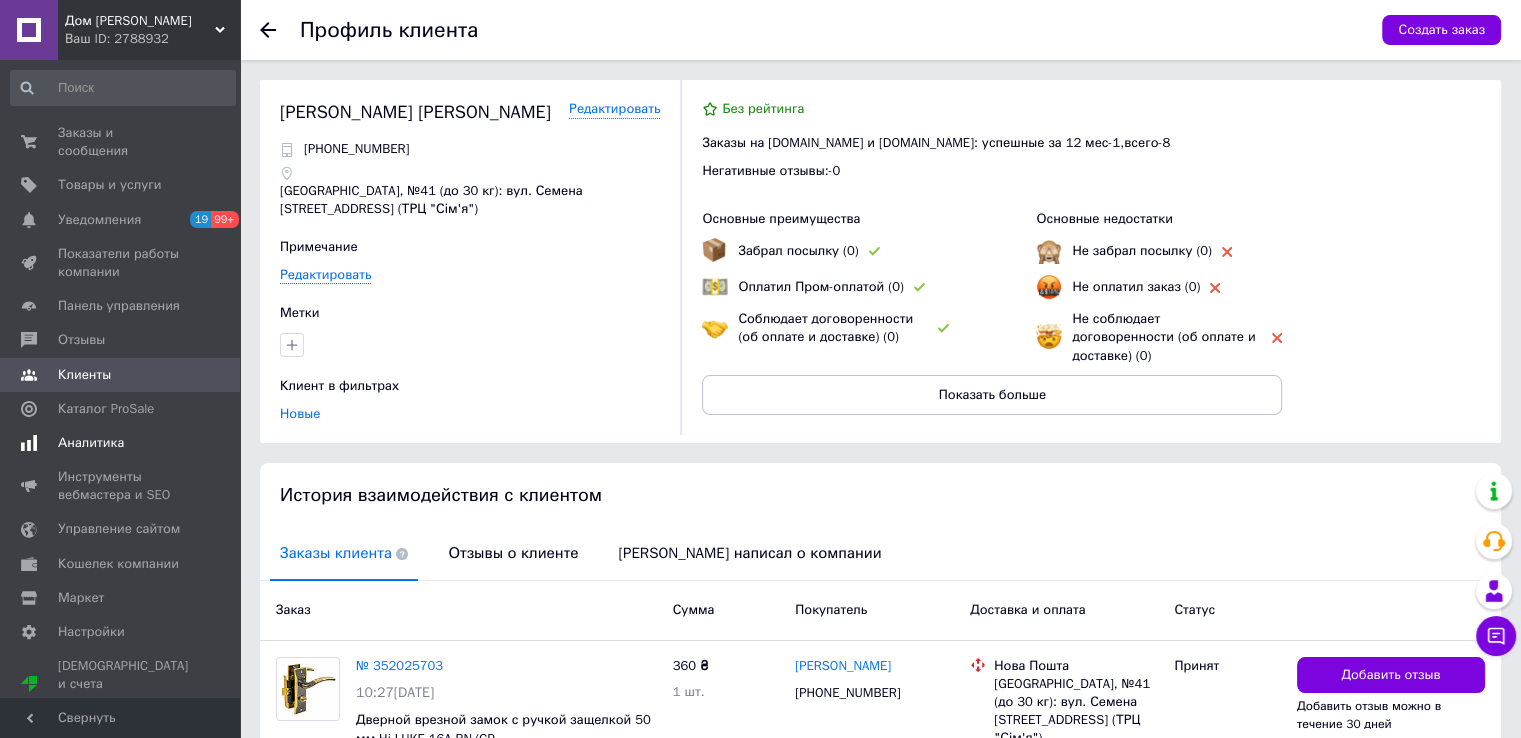 drag, startPoint x: 220, startPoint y: 25, endPoint x: 0, endPoint y: 433, distance: 463.53424 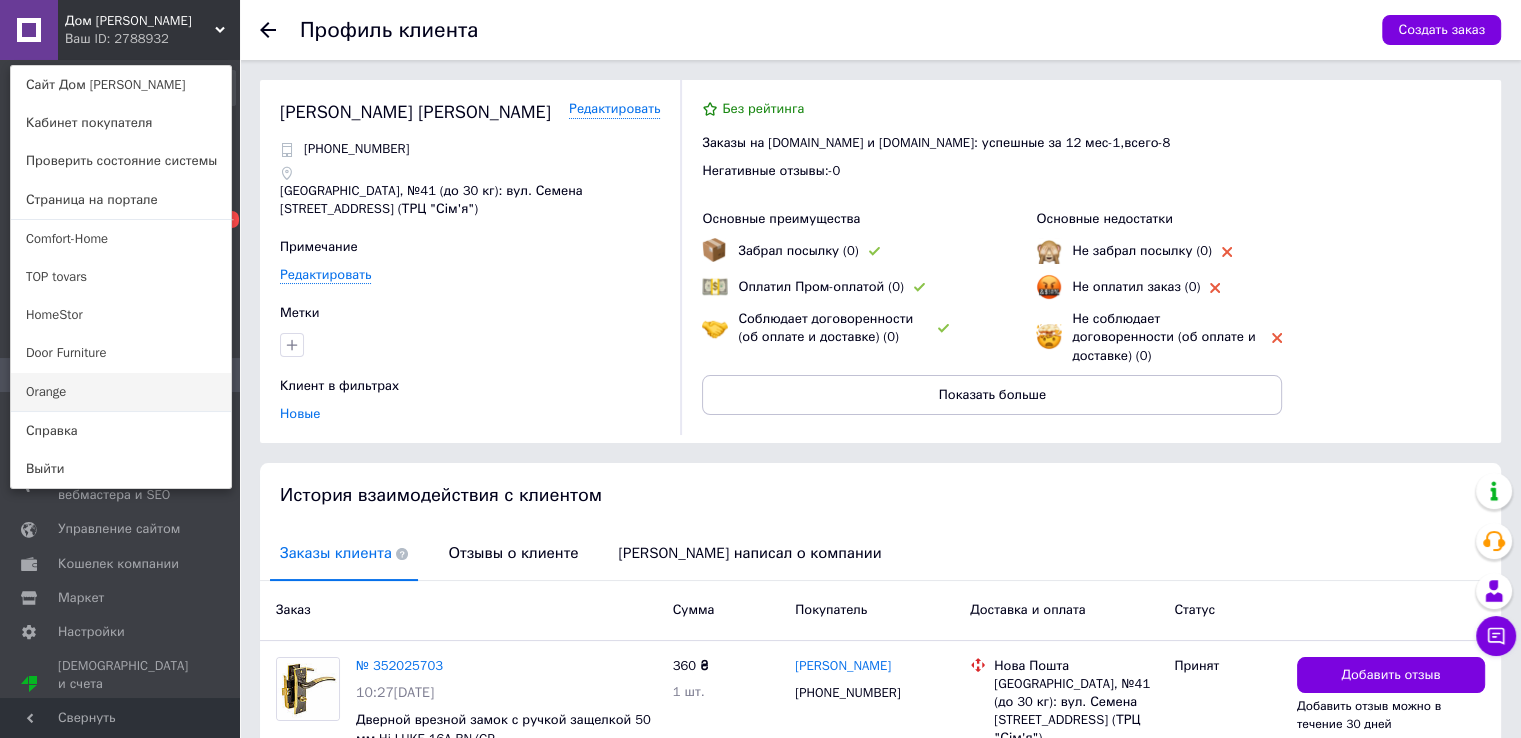 click on "Orange" at bounding box center (121, 392) 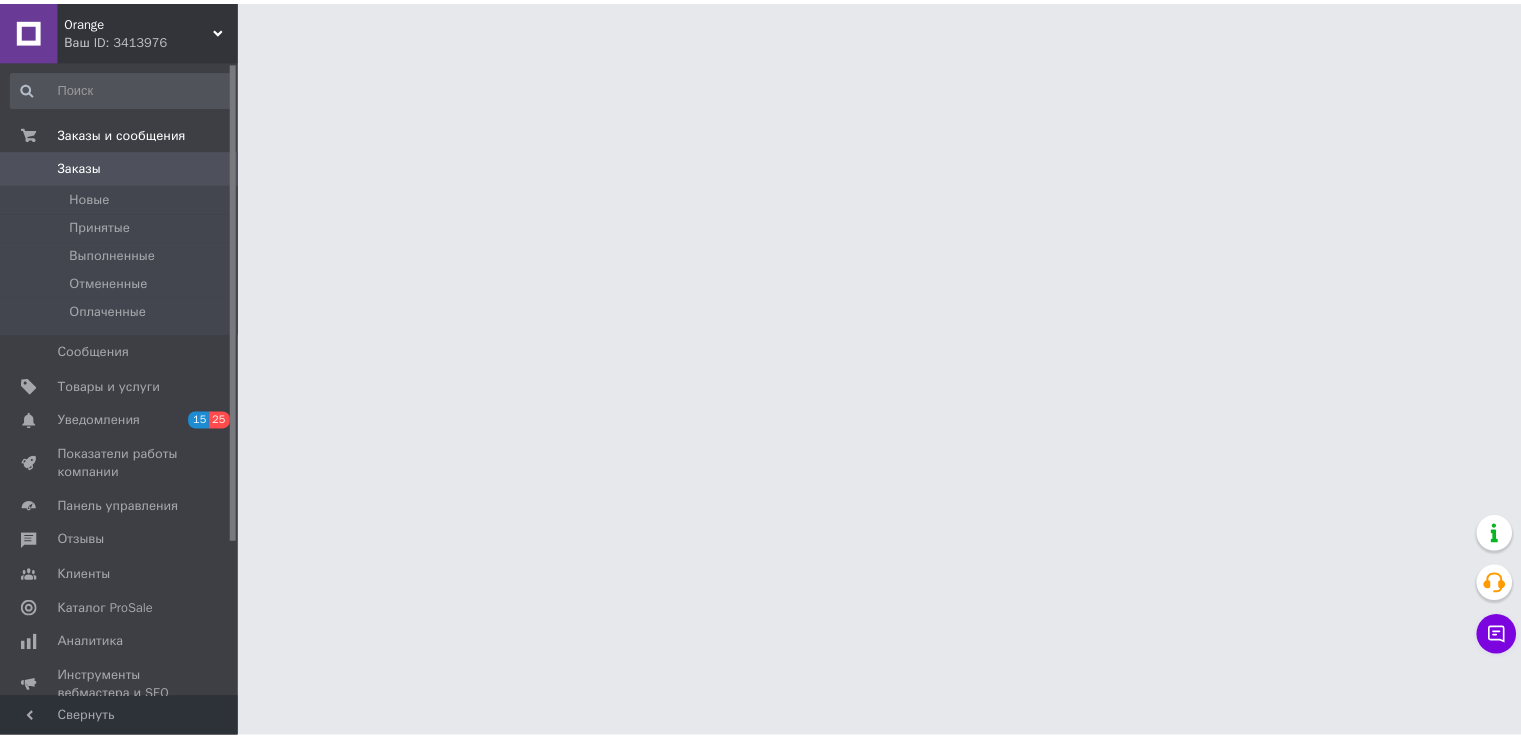 scroll, scrollTop: 0, scrollLeft: 0, axis: both 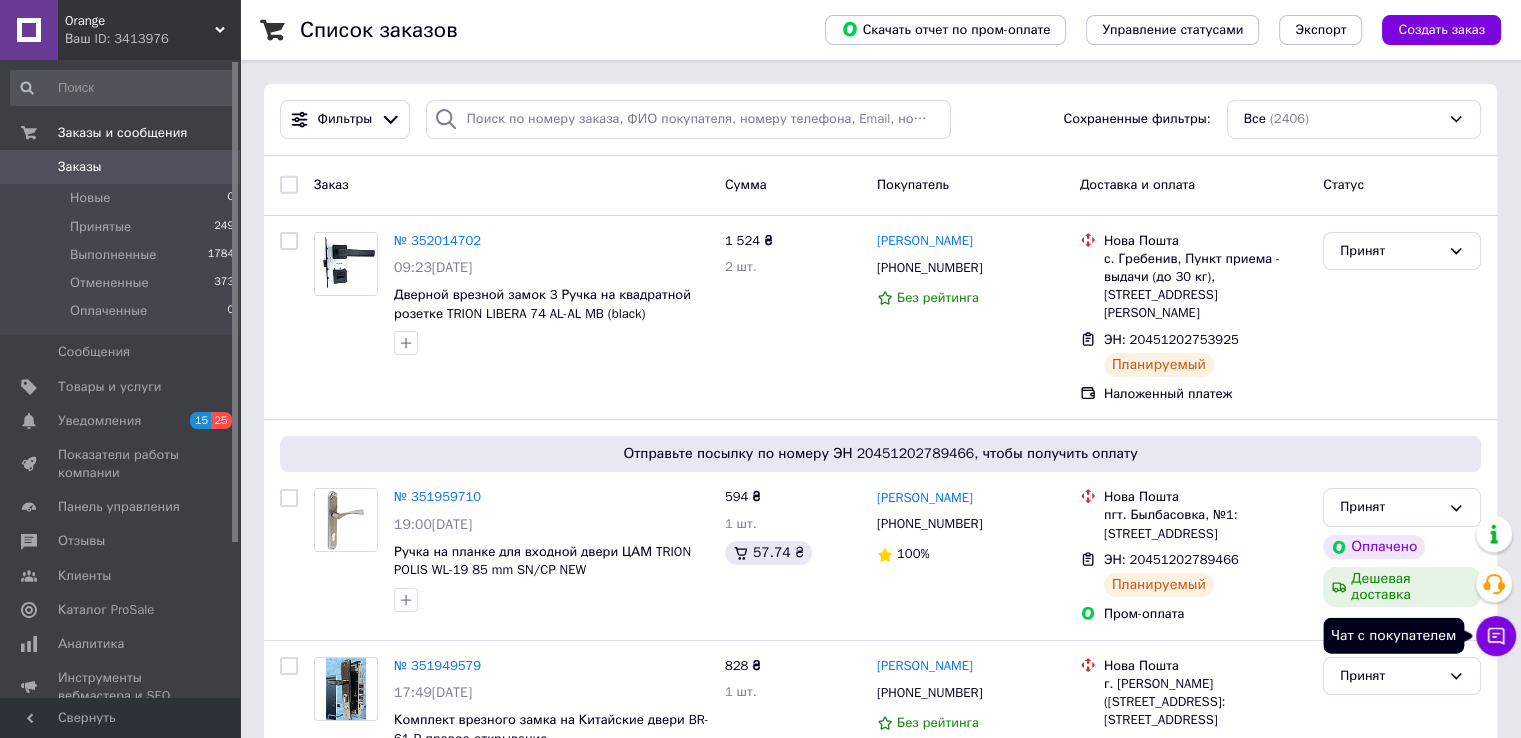 click 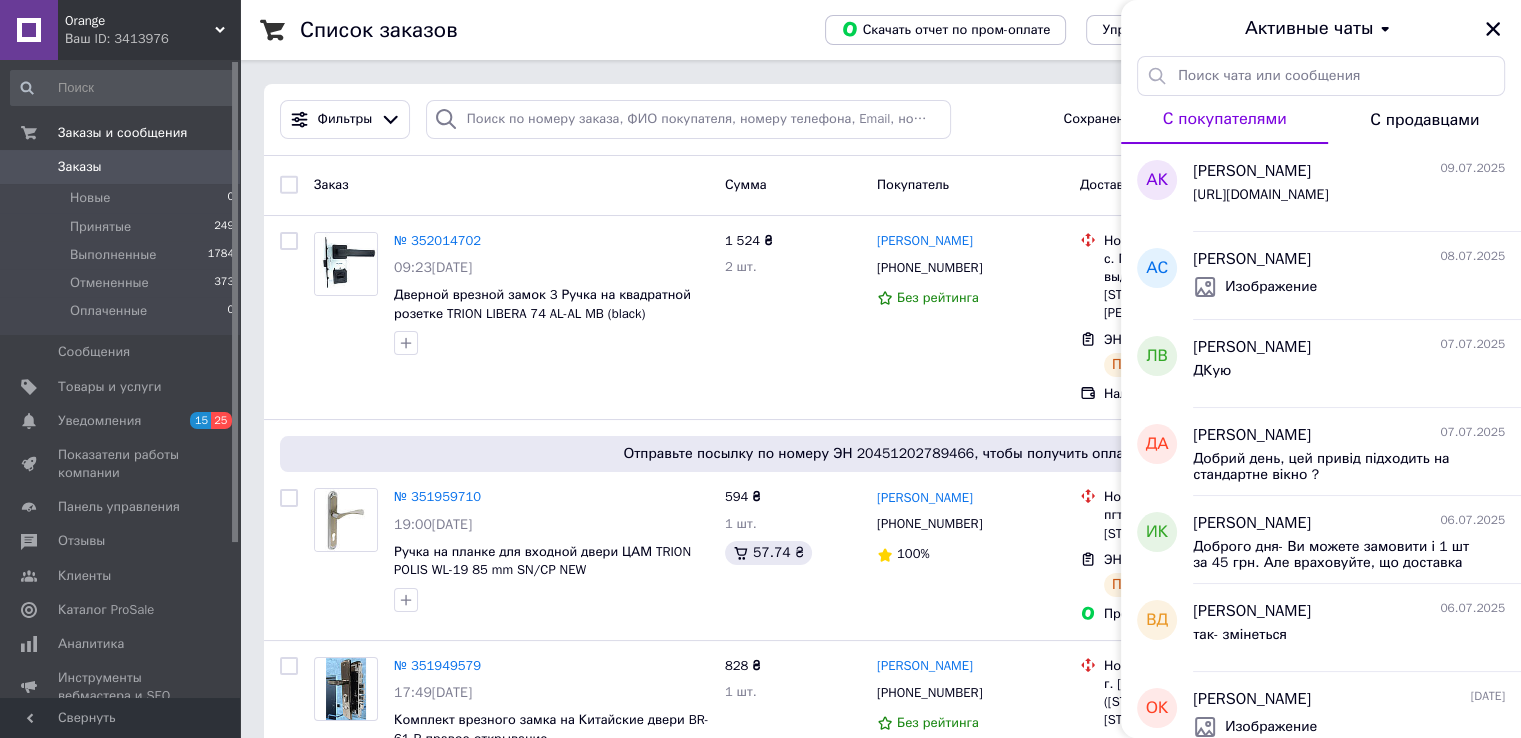 click 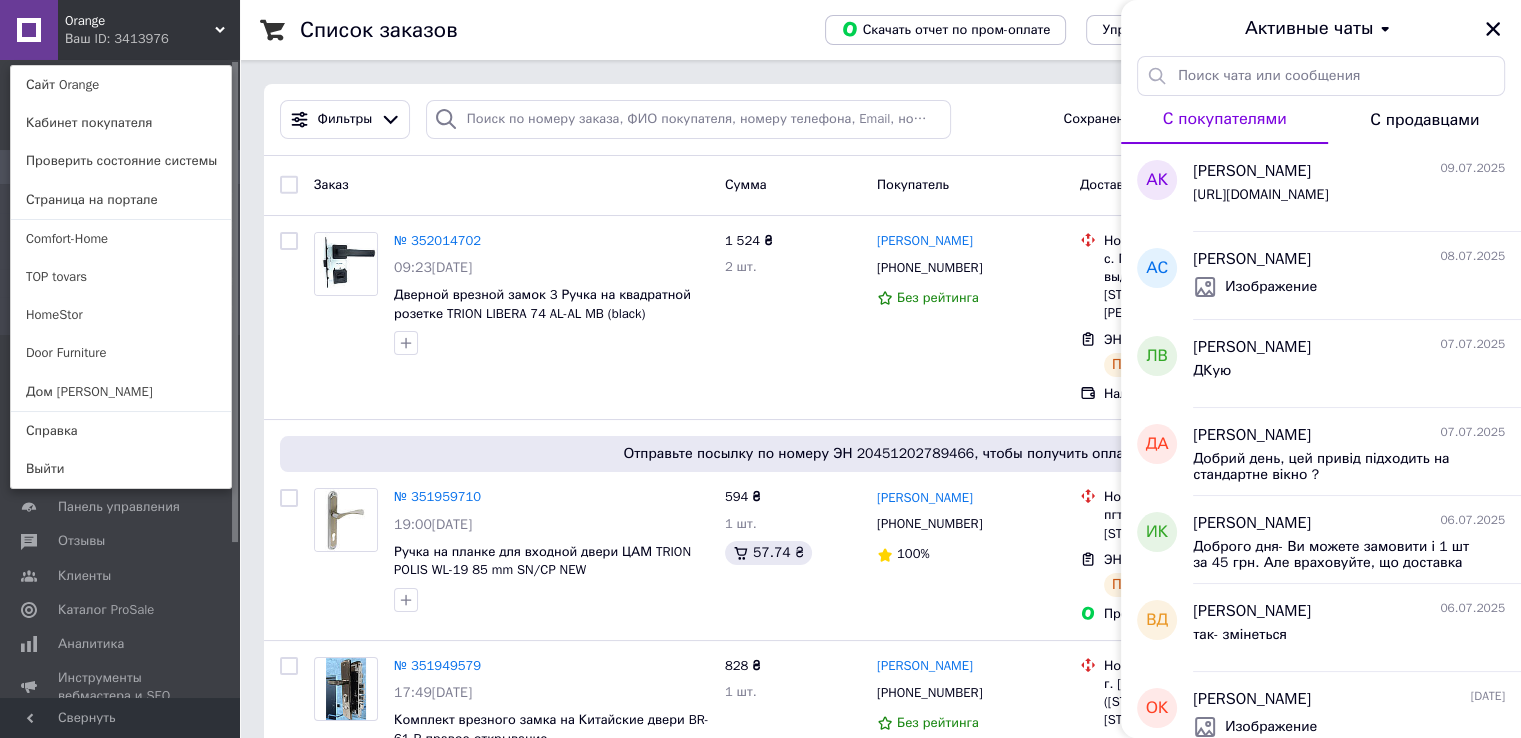drag, startPoint x: 82, startPoint y: 349, endPoint x: 1, endPoint y: 358, distance: 81.49847 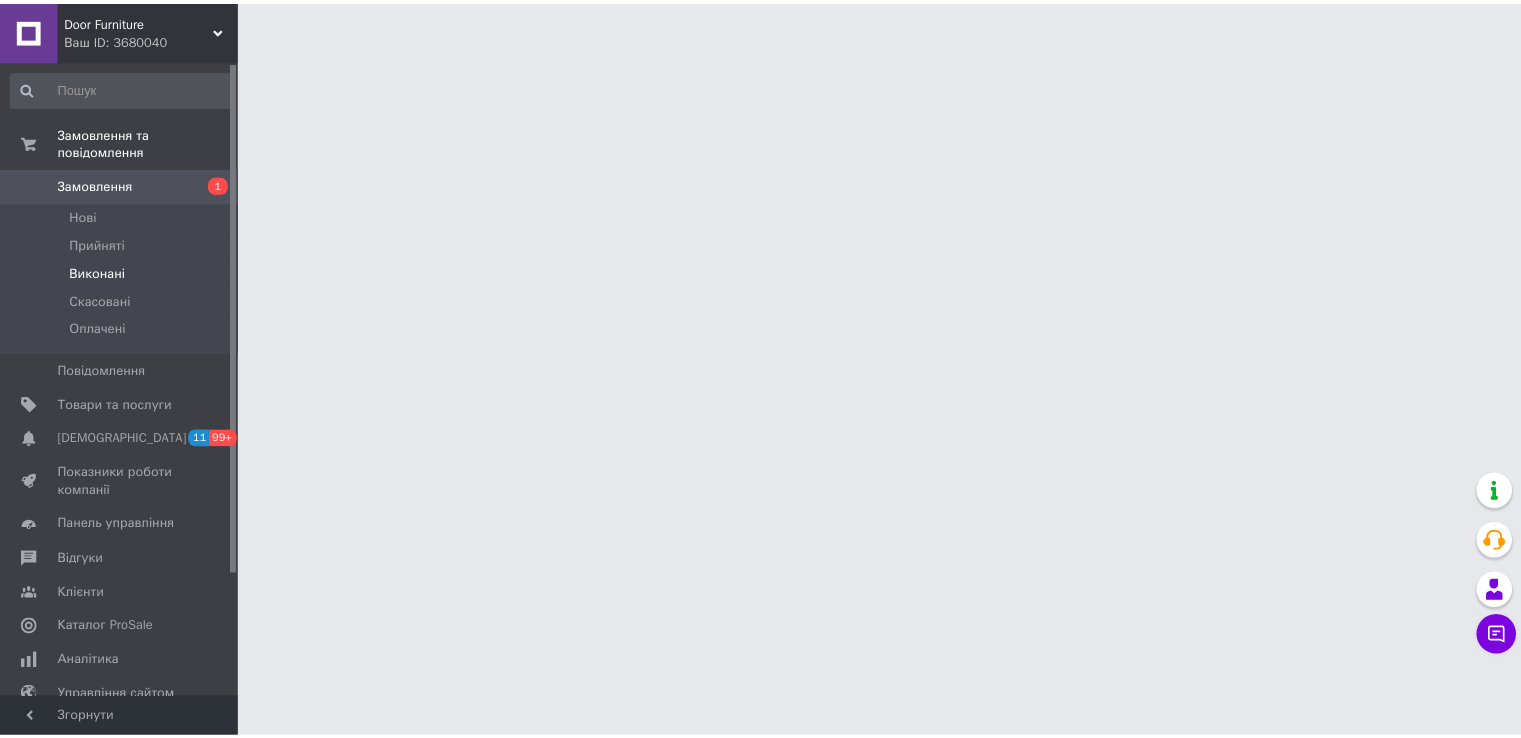 scroll, scrollTop: 0, scrollLeft: 0, axis: both 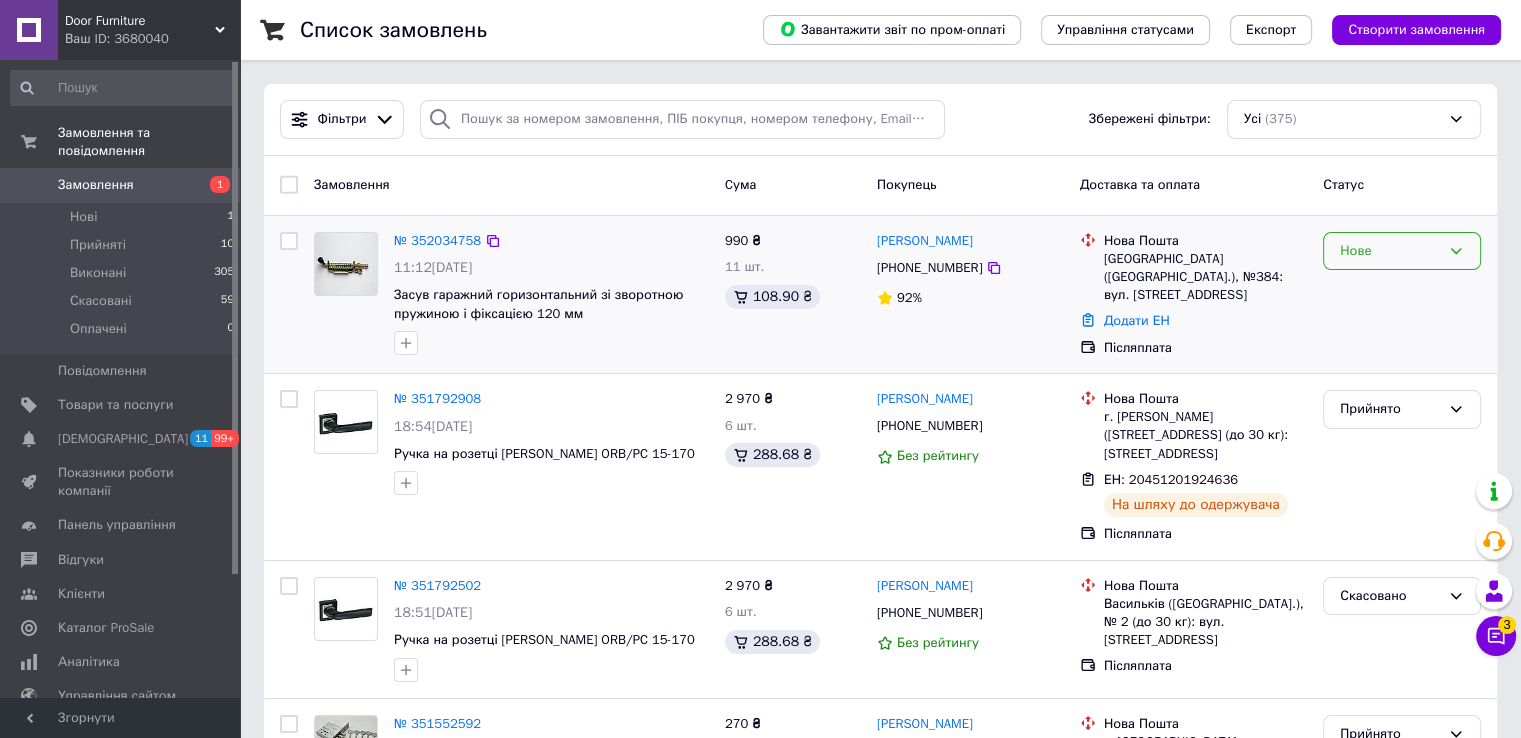 click 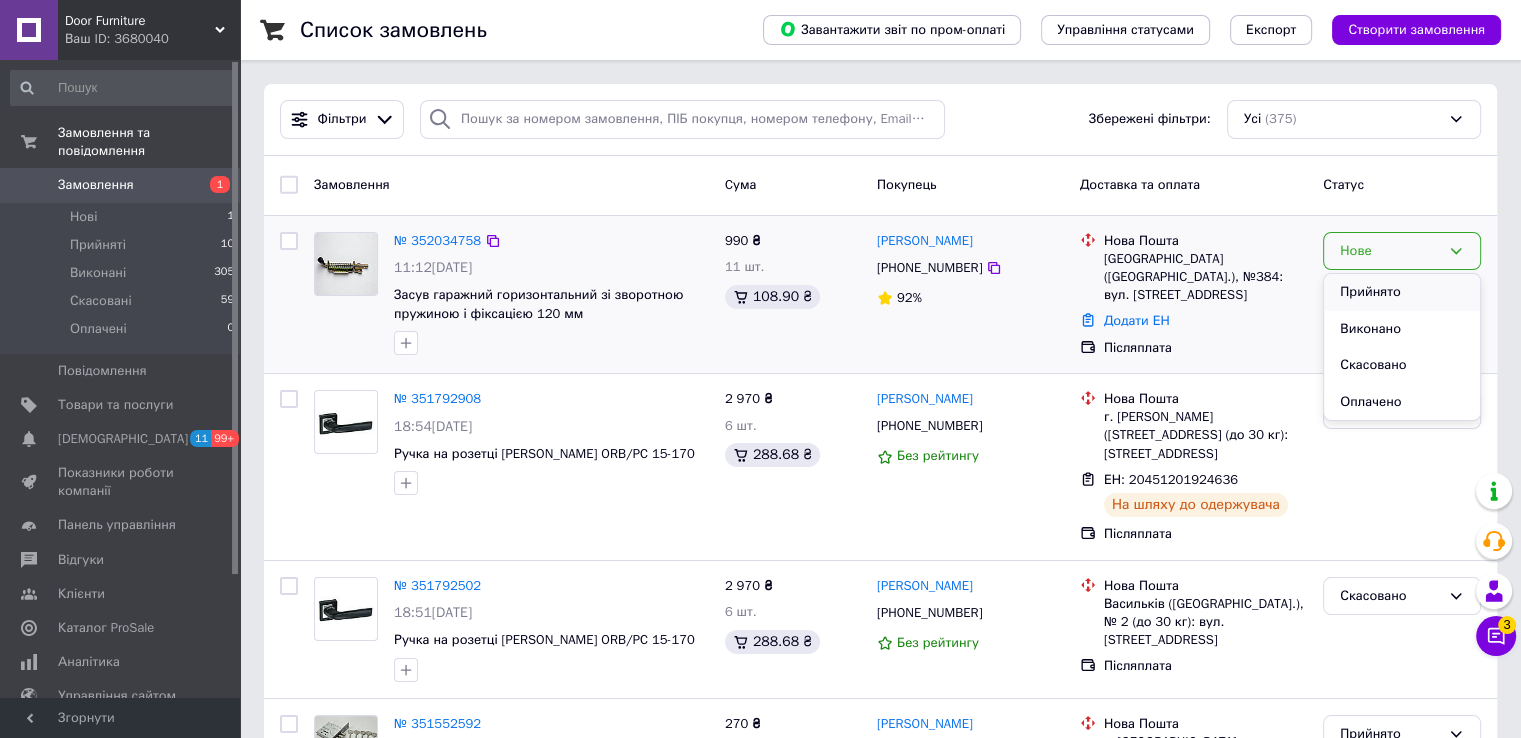 click on "Прийнято" at bounding box center (1402, 292) 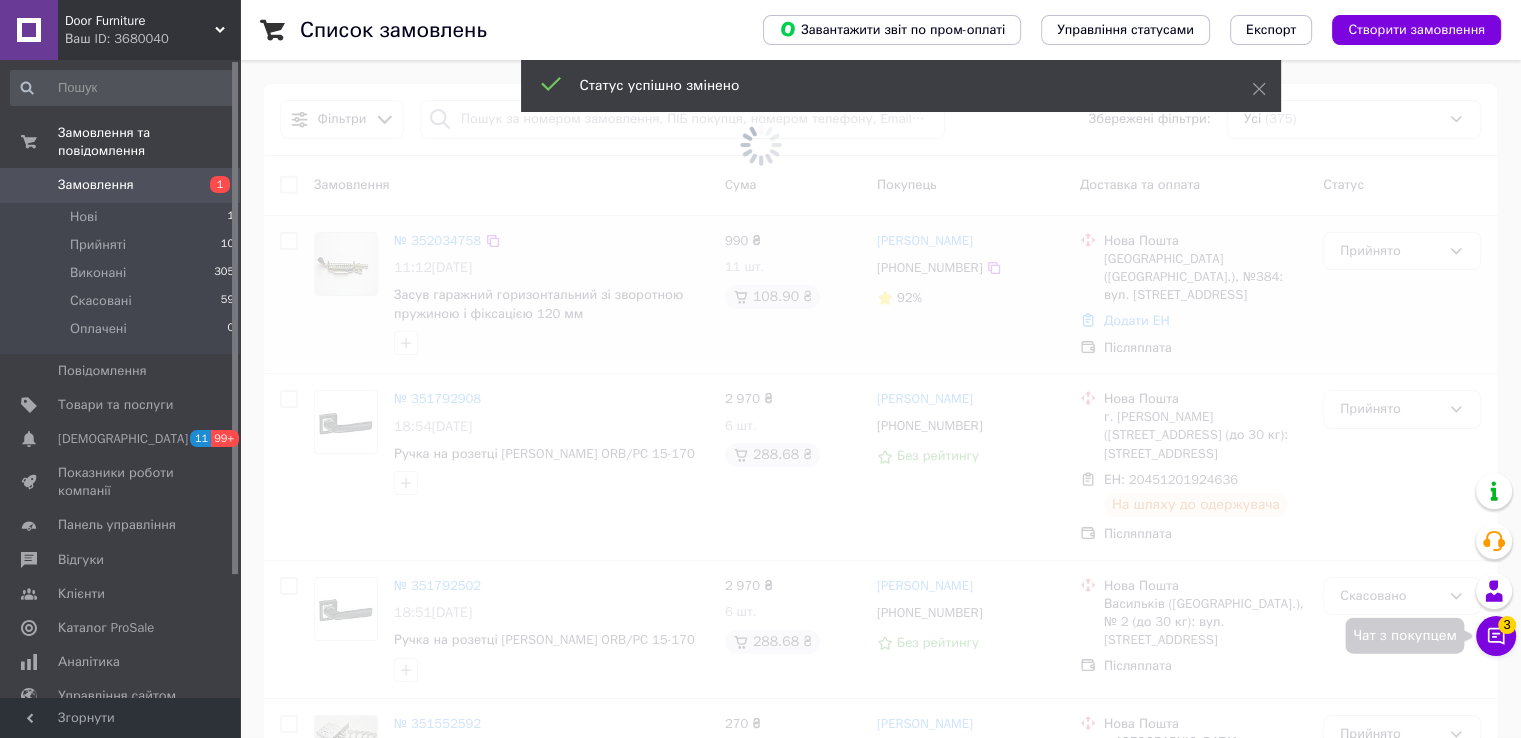 click on "Чат з покупцем 3" at bounding box center (1496, 636) 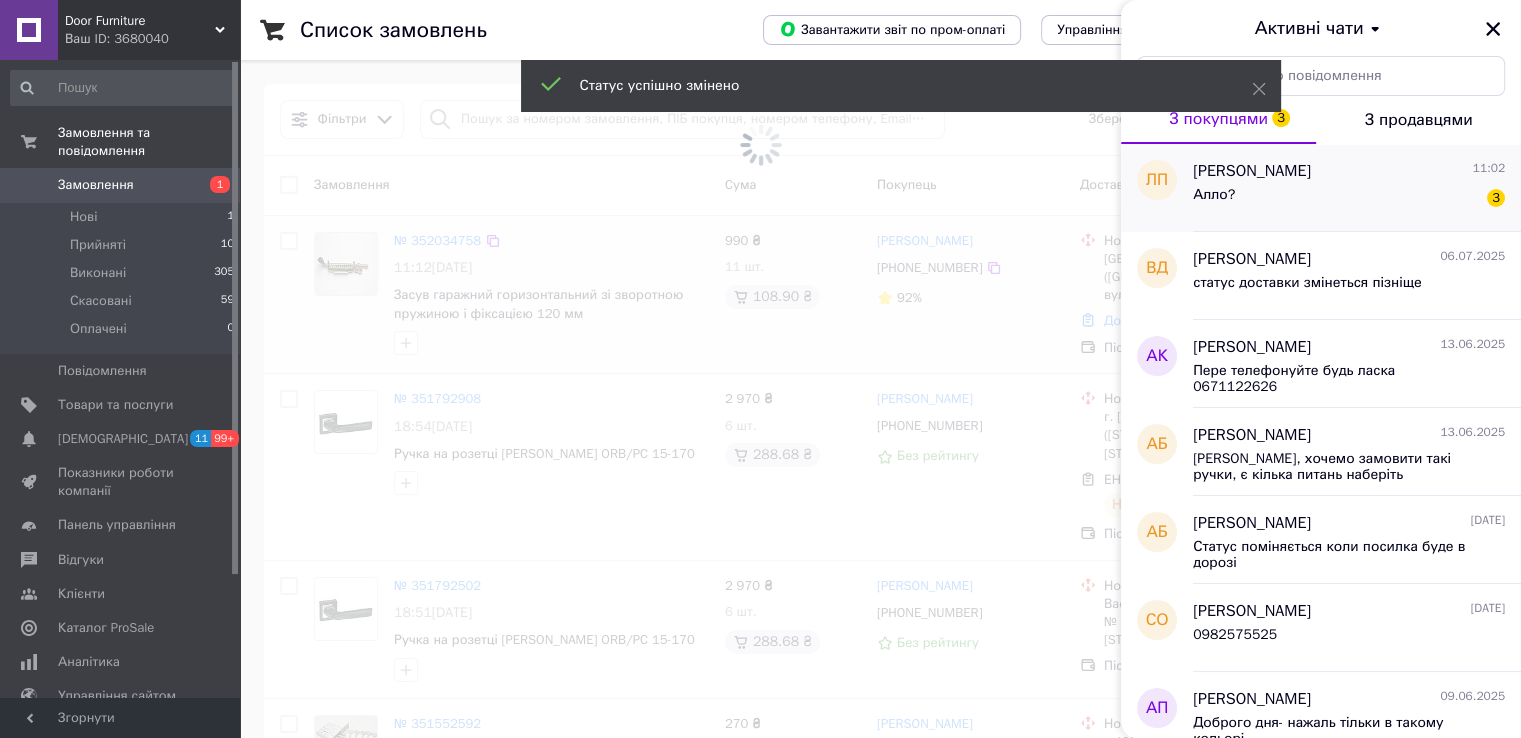 click on "Лариса Попова" at bounding box center (1252, 171) 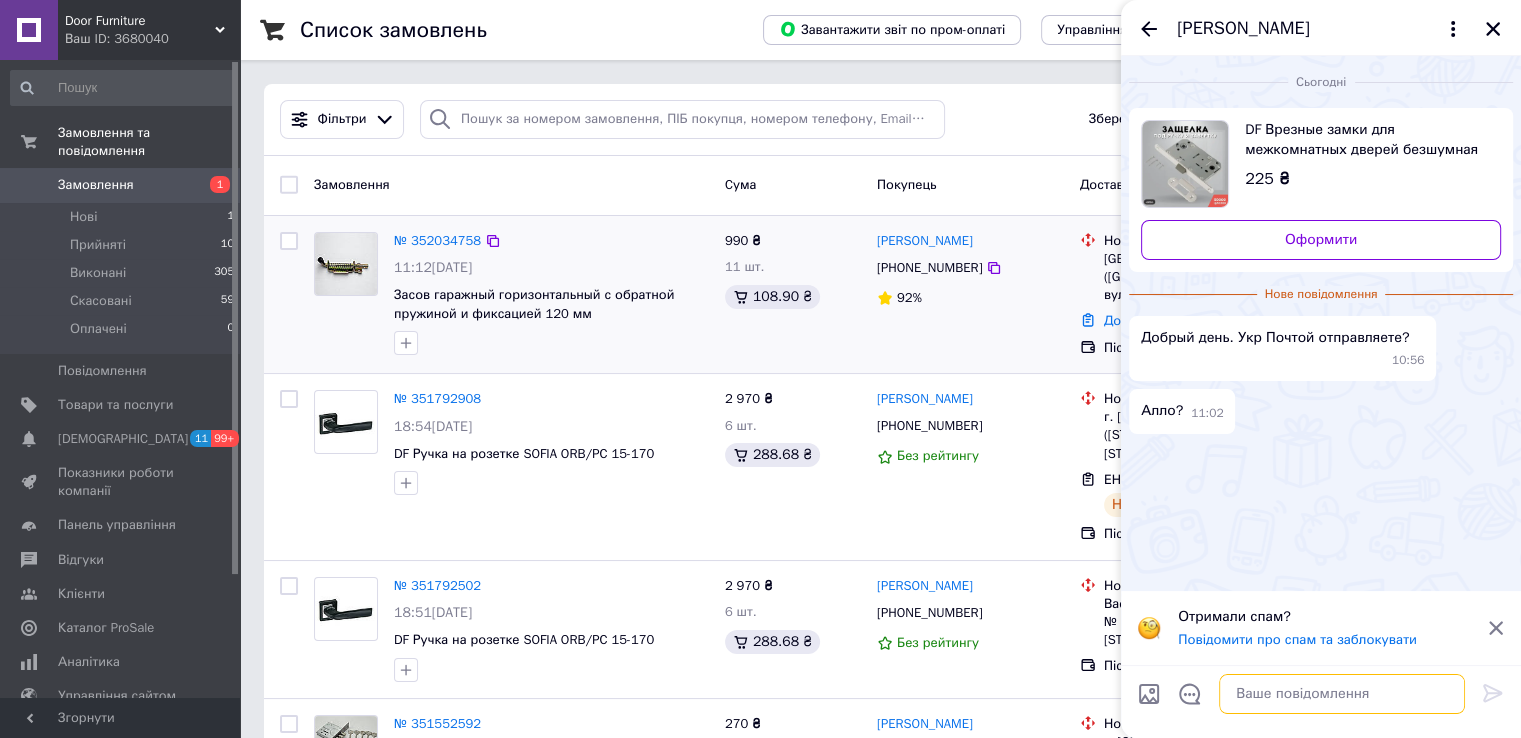 click at bounding box center [1342, 694] 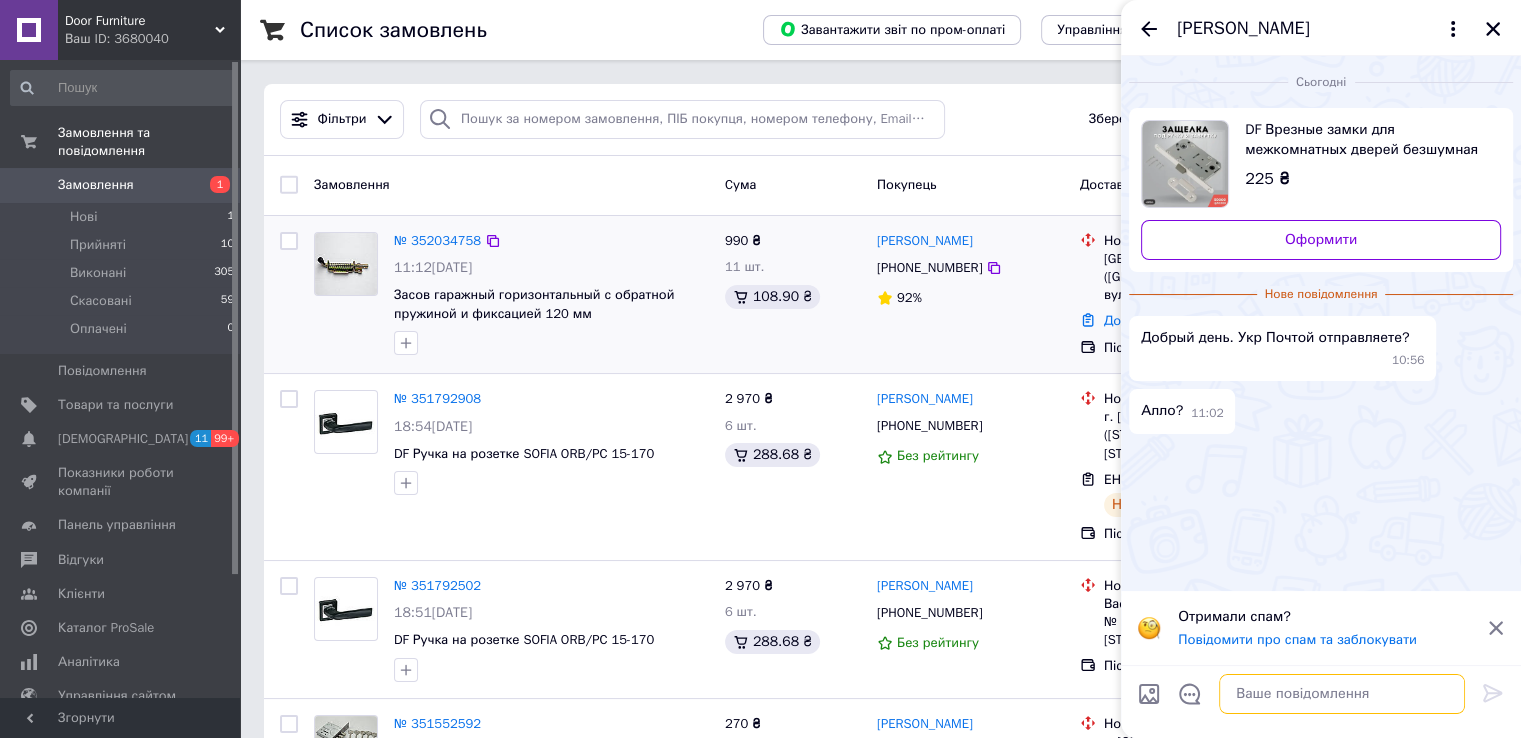 click at bounding box center [1342, 694] 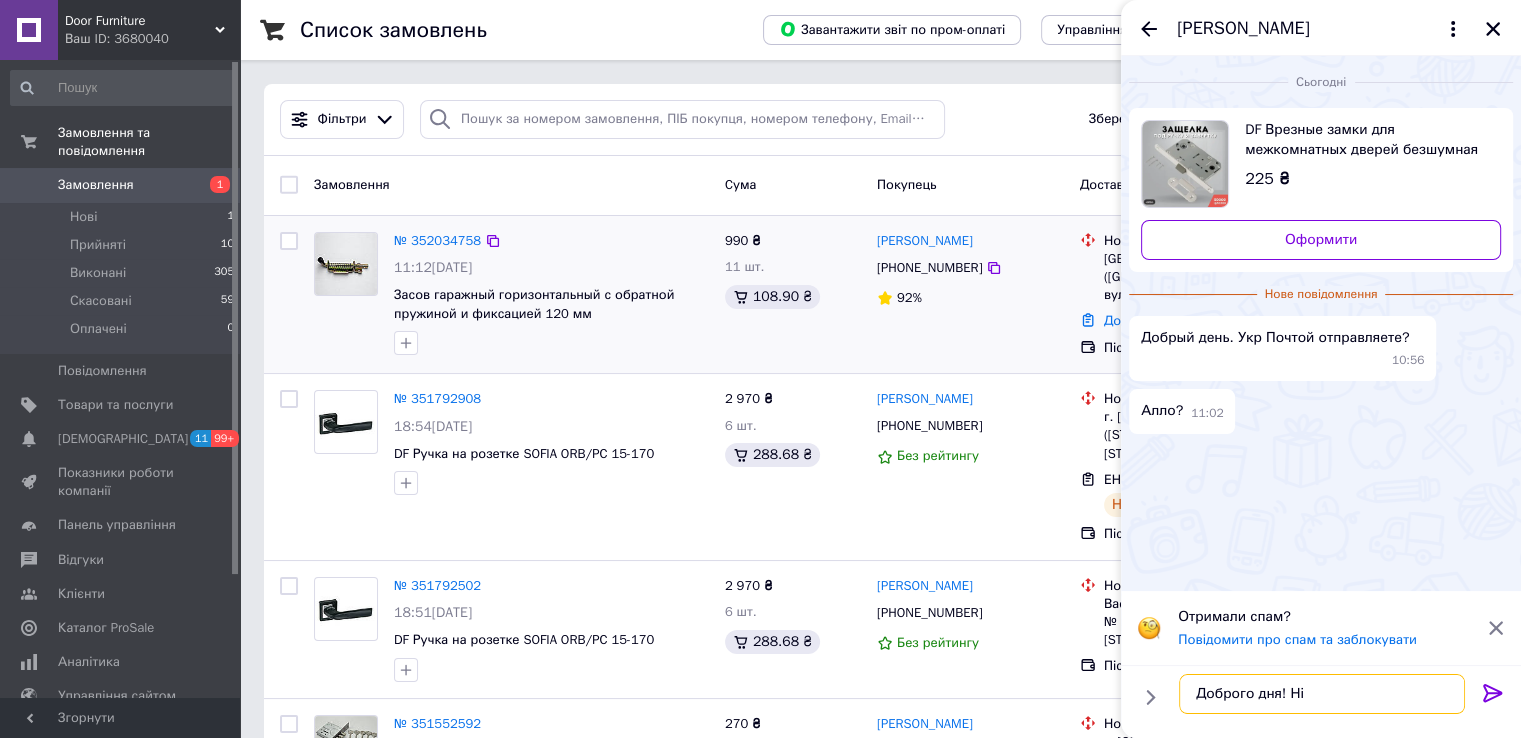 type on "Доброго дня! Ні" 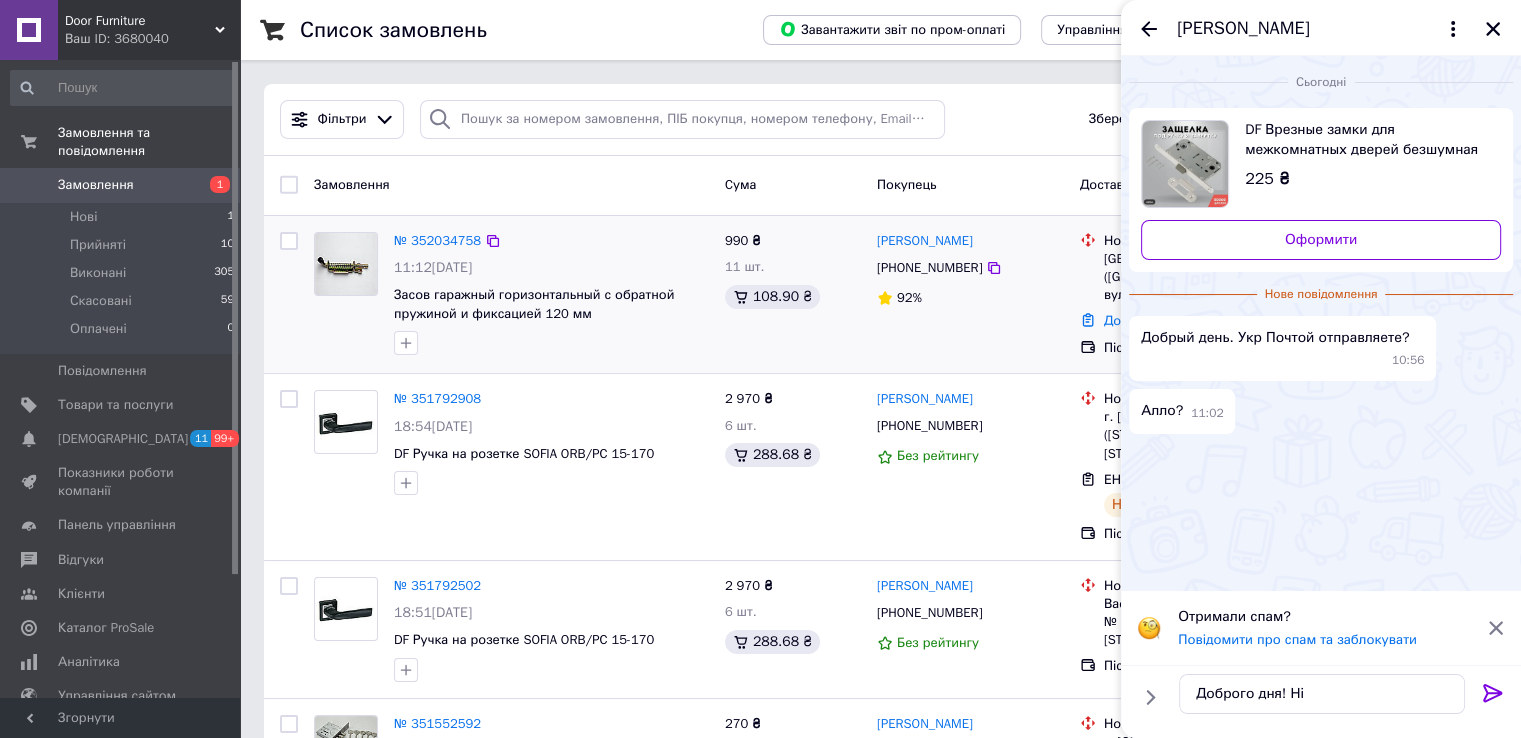 click 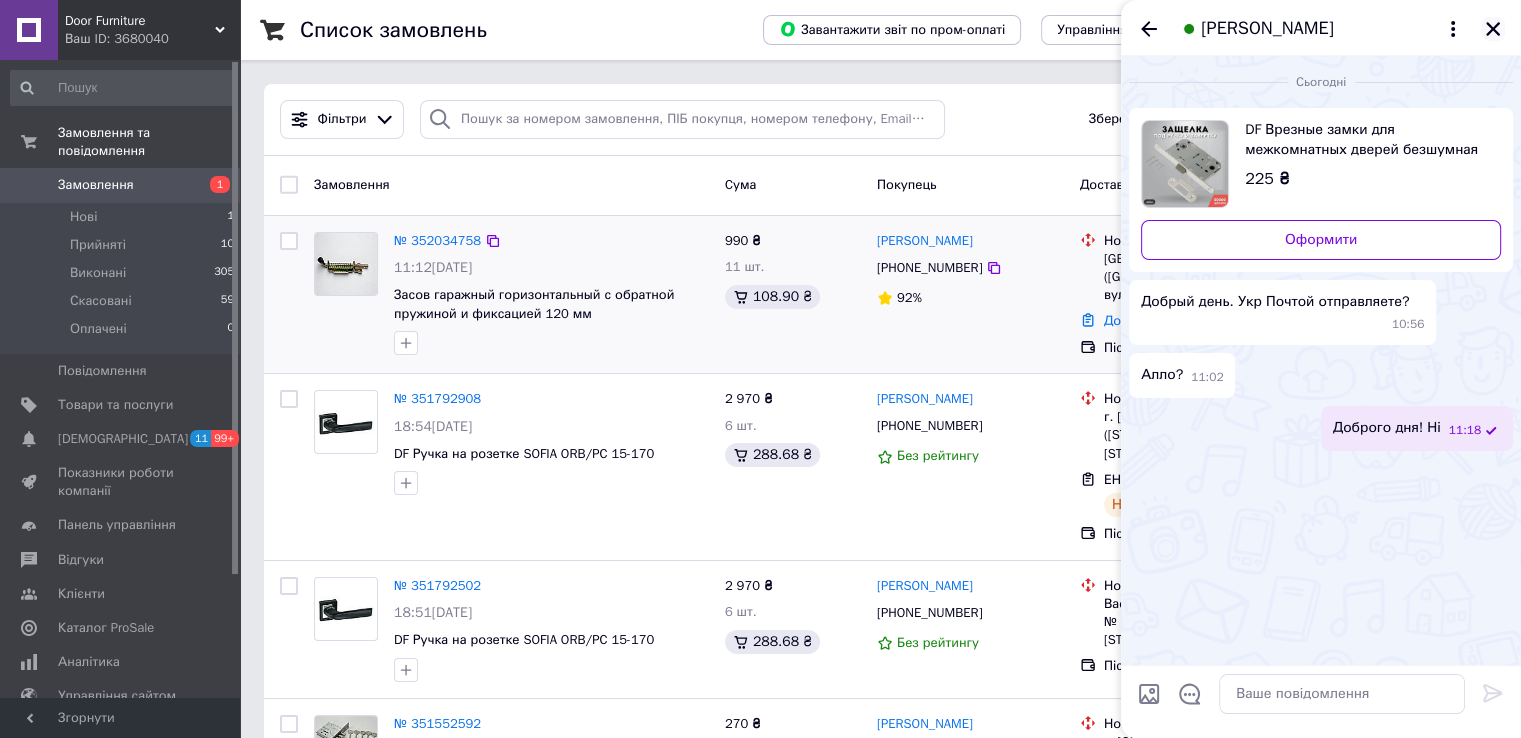 click 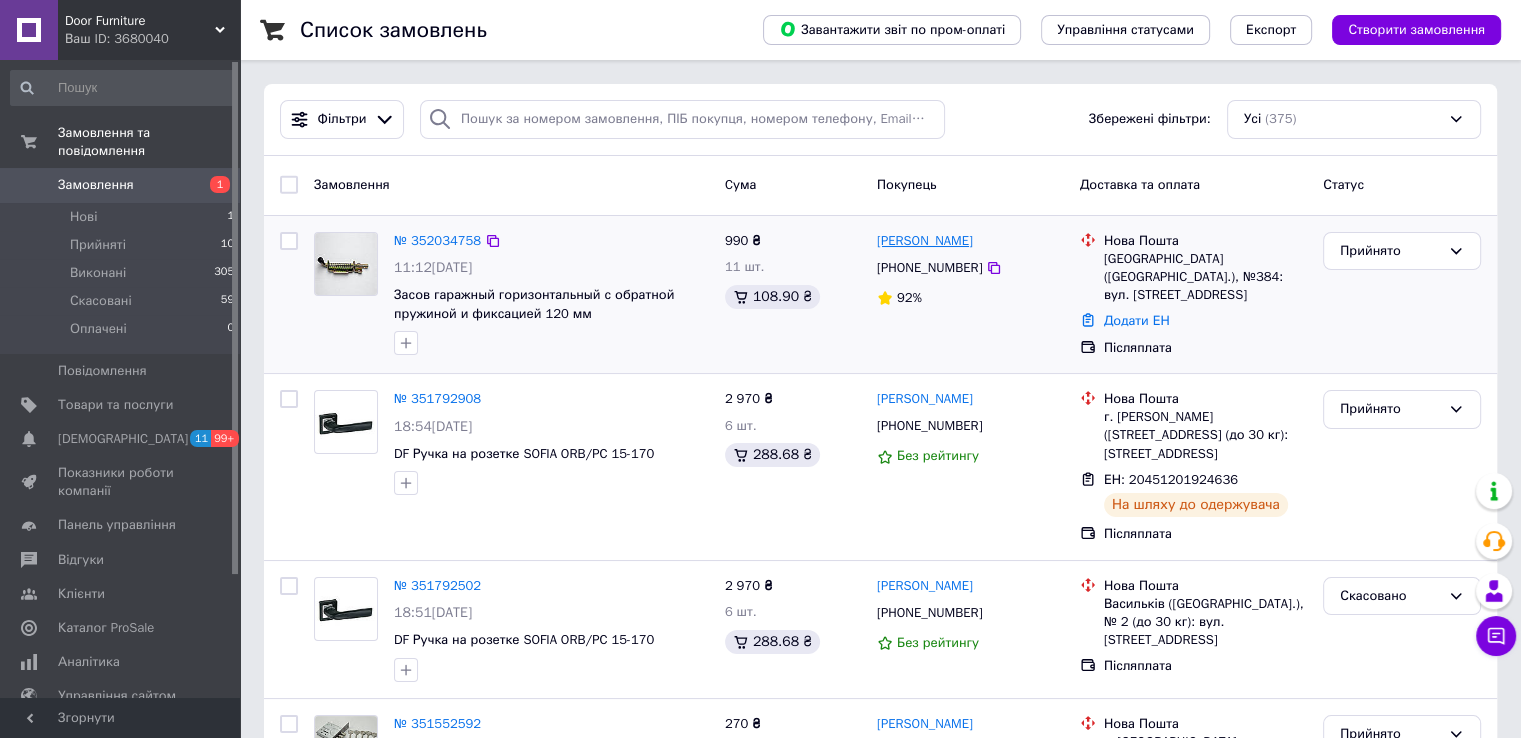 click on "Александр Вряшник" at bounding box center (925, 241) 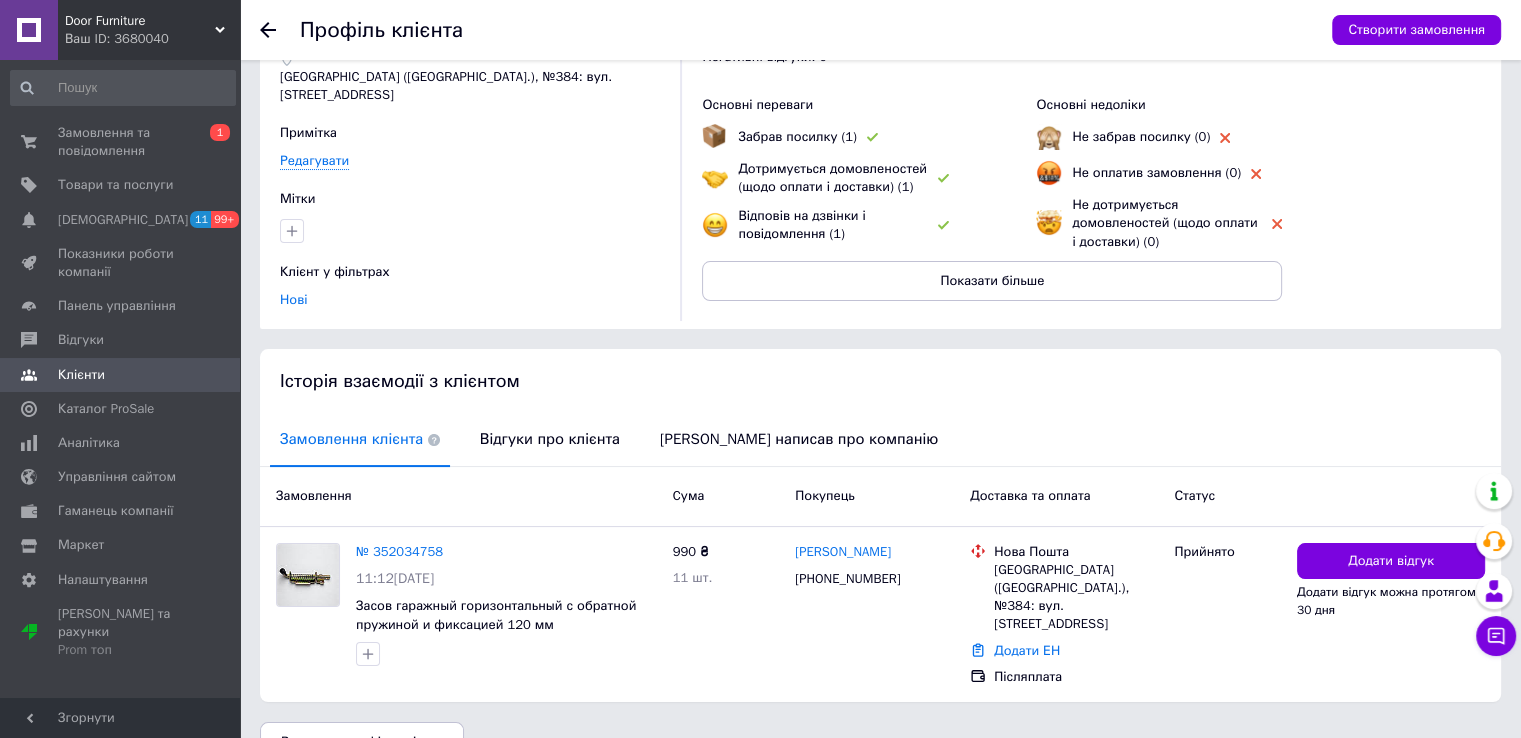 scroll, scrollTop: 129, scrollLeft: 0, axis: vertical 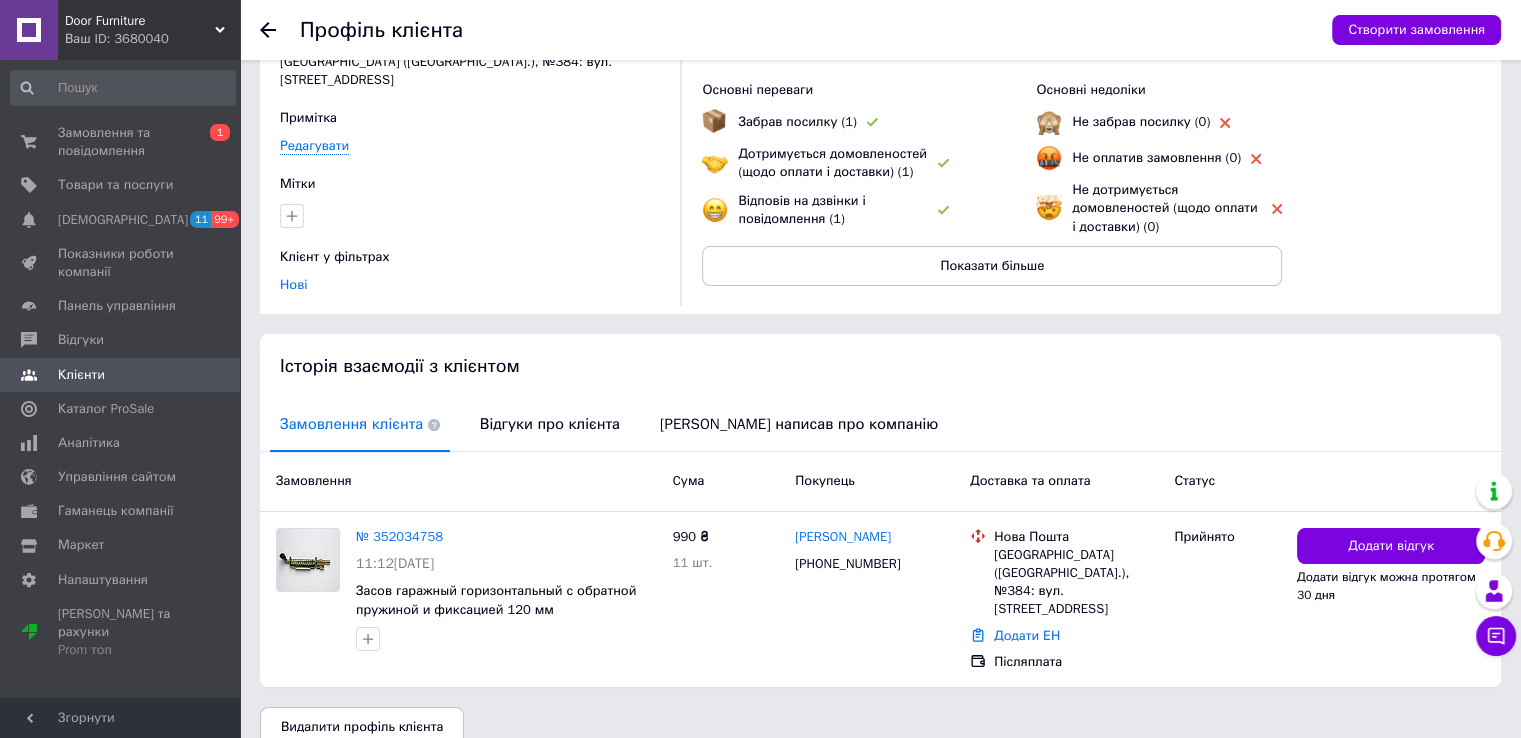 click on "Door Furniture Ваш ID: 3680040" at bounding box center (149, 30) 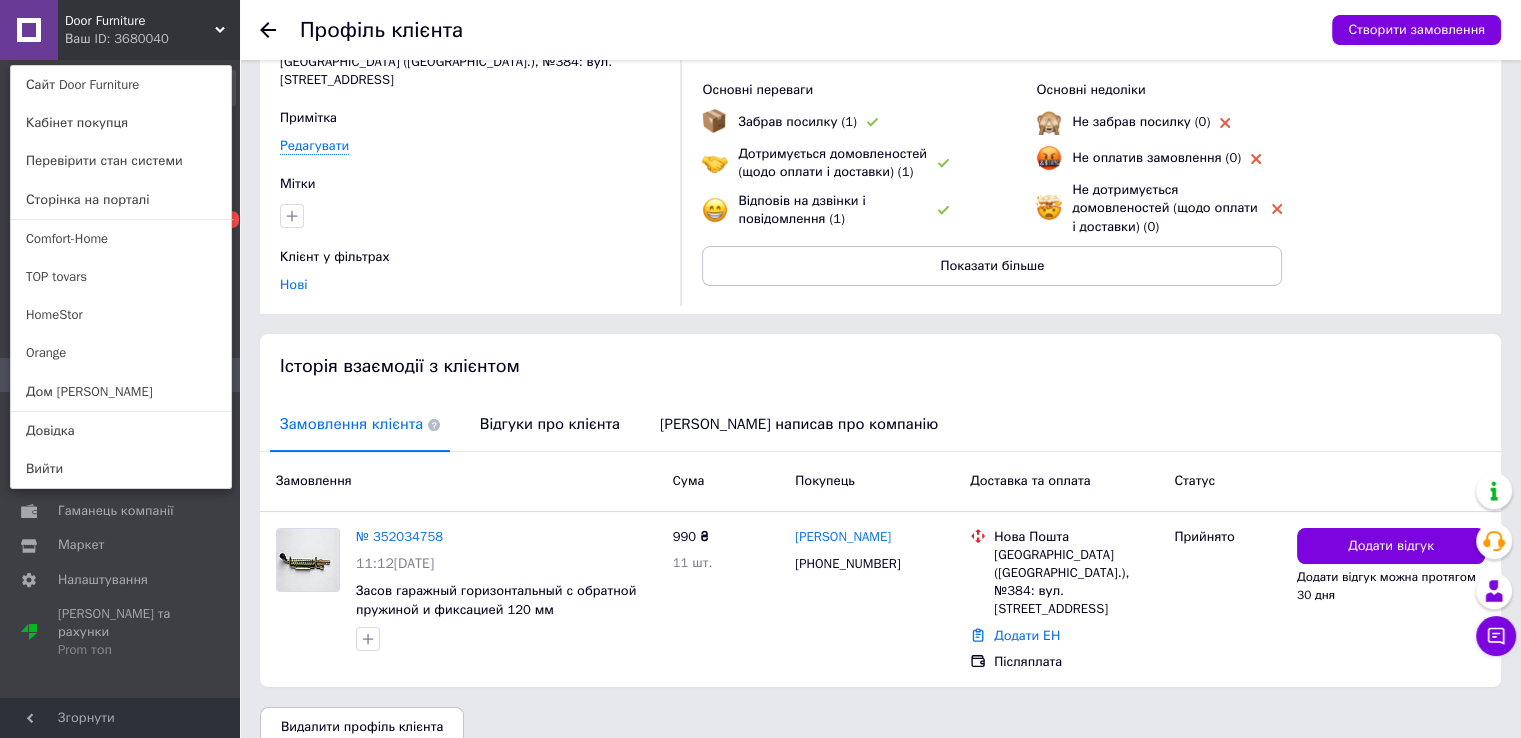 click on "Дом [PERSON_NAME]" at bounding box center [121, 392] 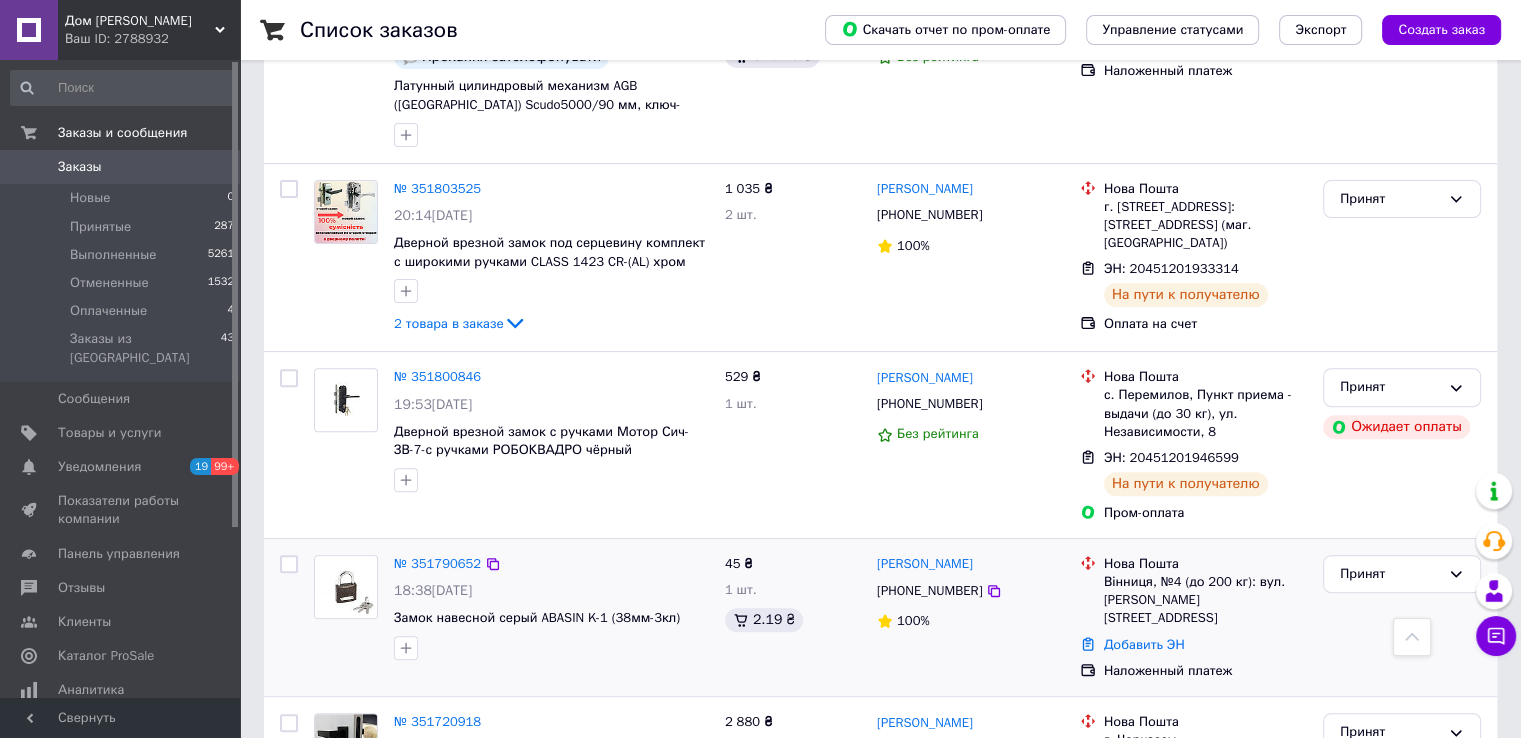 scroll, scrollTop: 700, scrollLeft: 0, axis: vertical 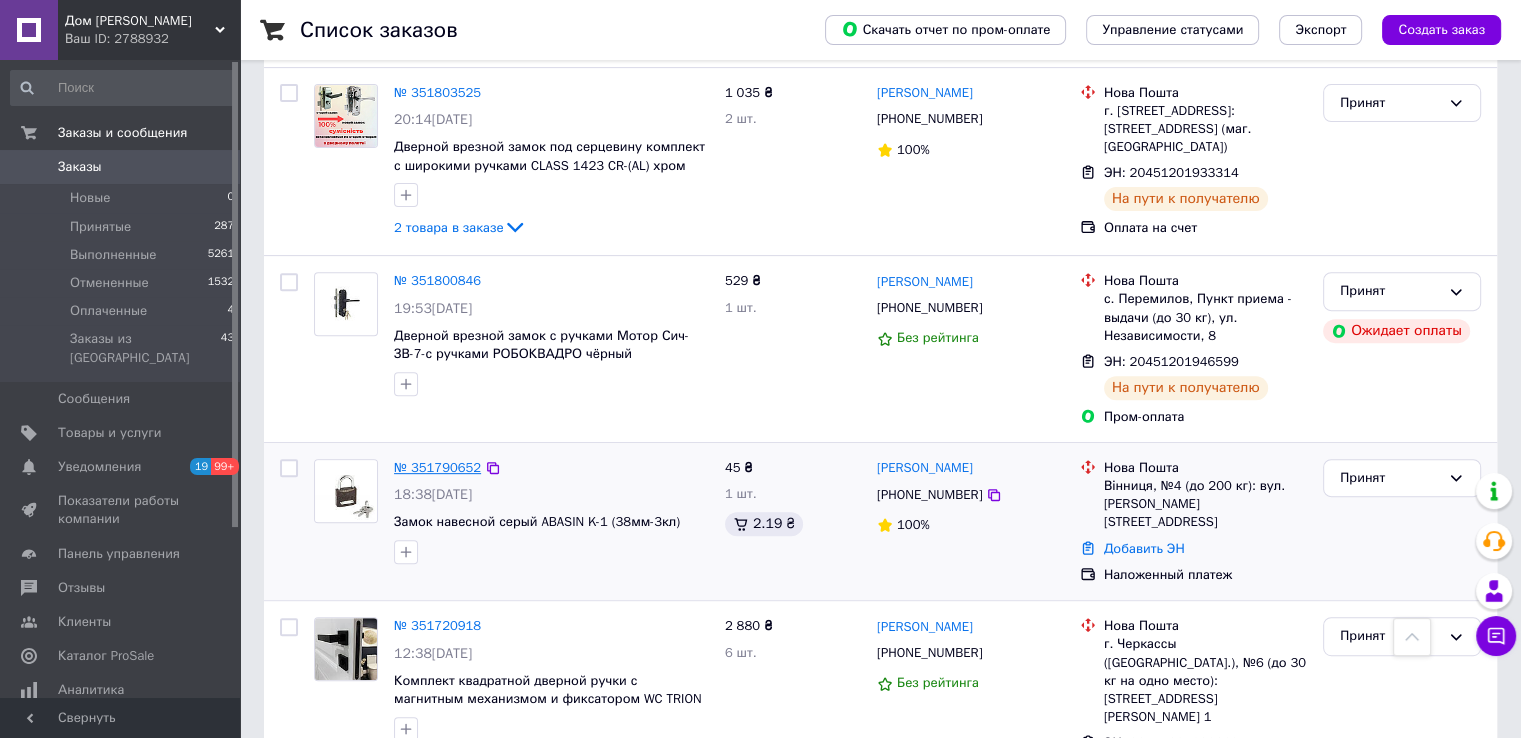 click on "№ 351790652" at bounding box center (437, 467) 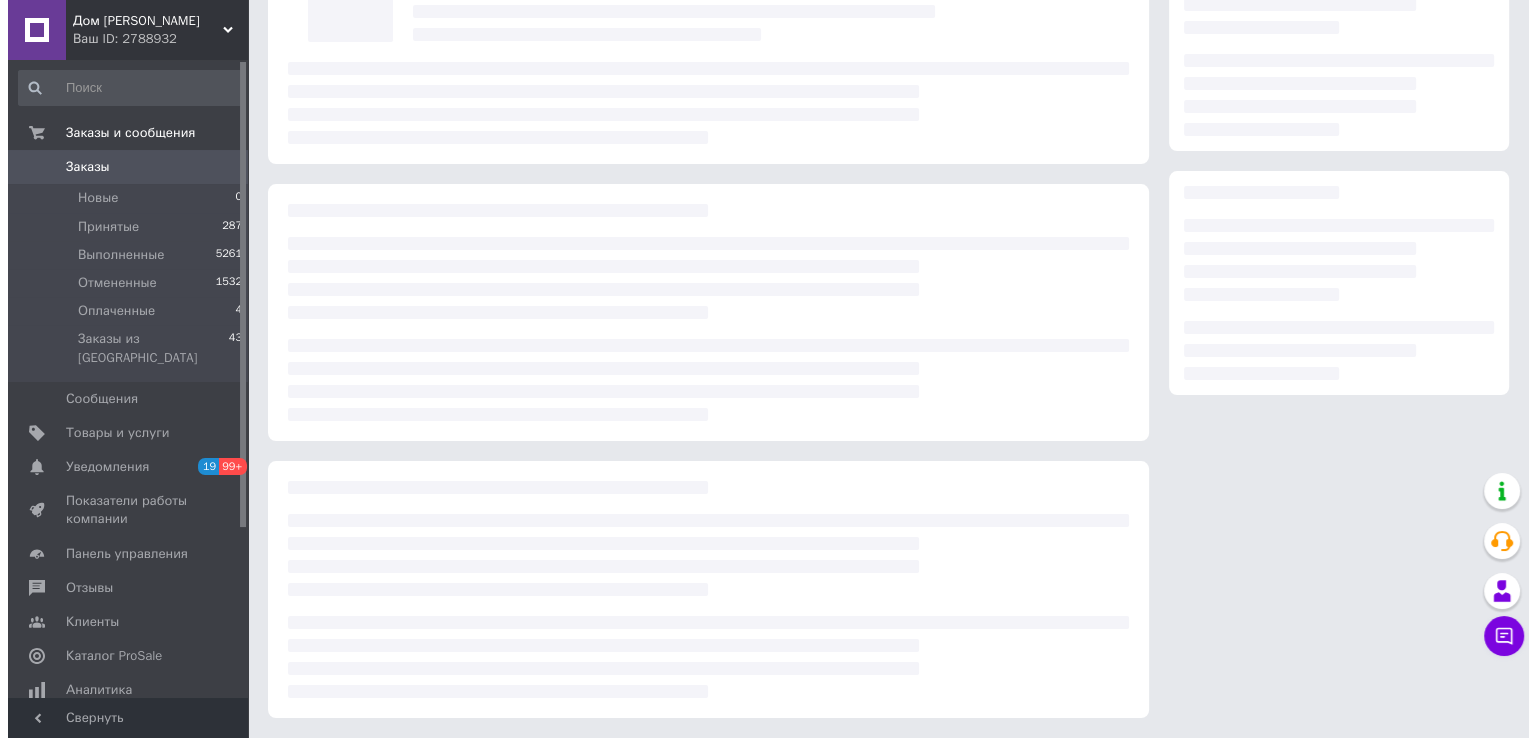 scroll, scrollTop: 0, scrollLeft: 0, axis: both 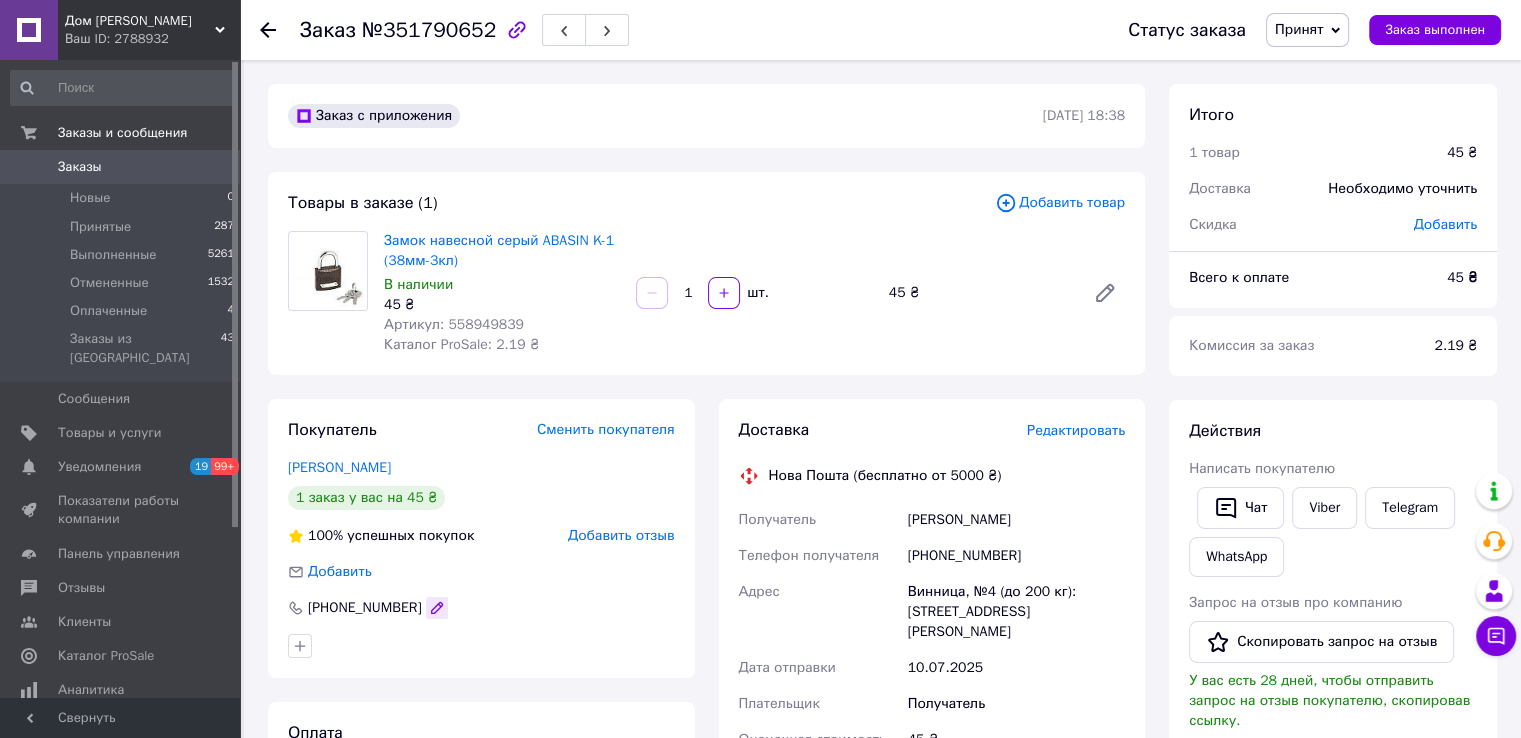 click 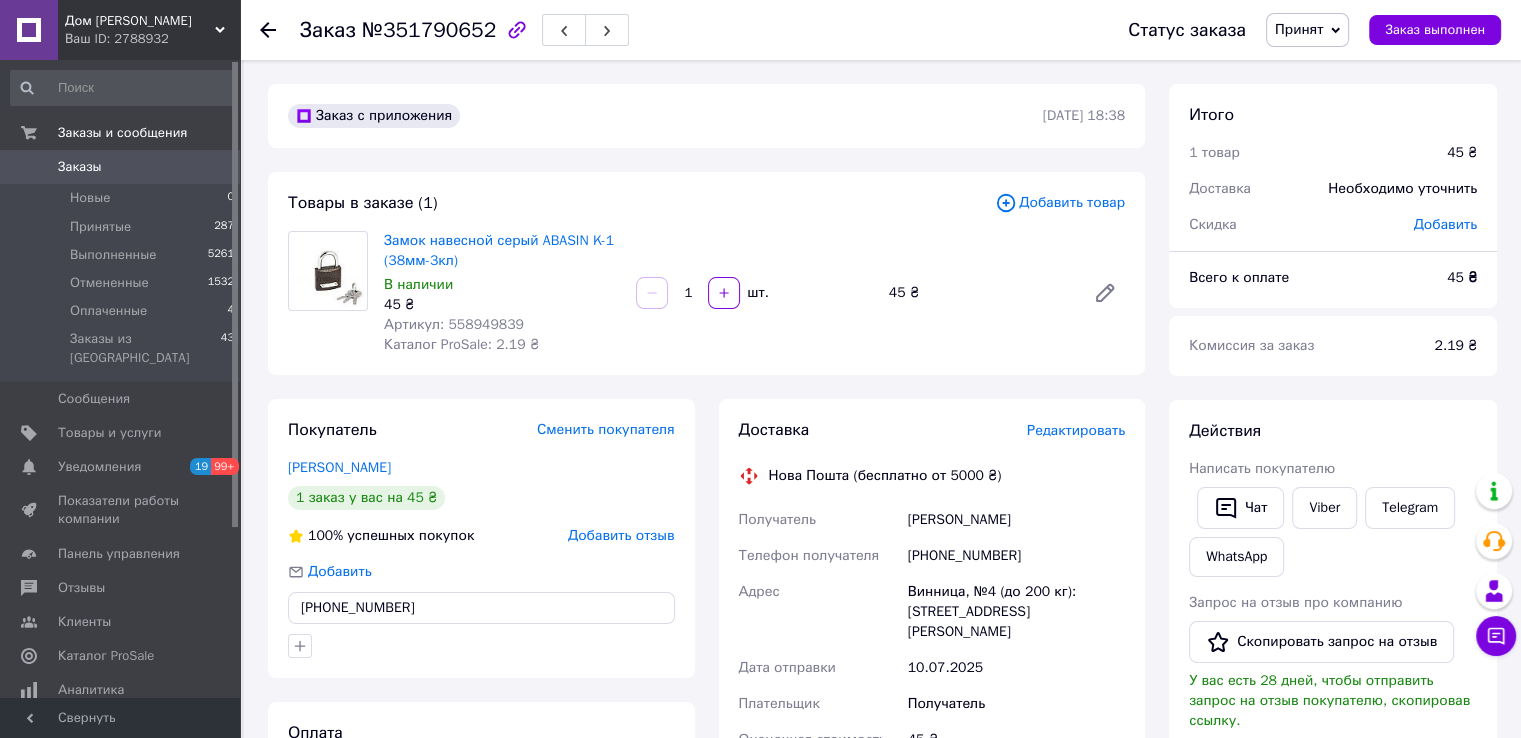 type on "[PHONE_NUMBER]" 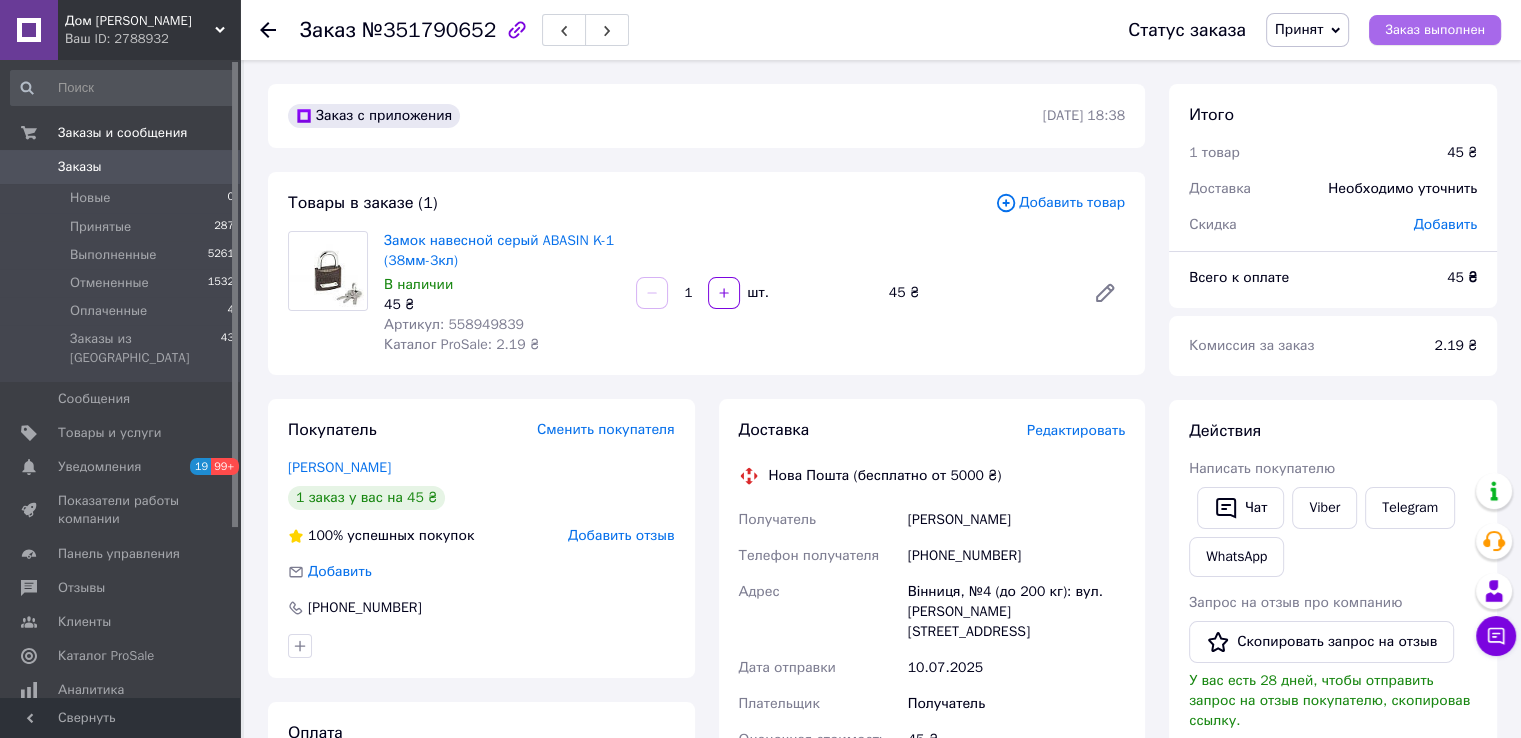 click on "Заказ выполнен" at bounding box center [1435, 30] 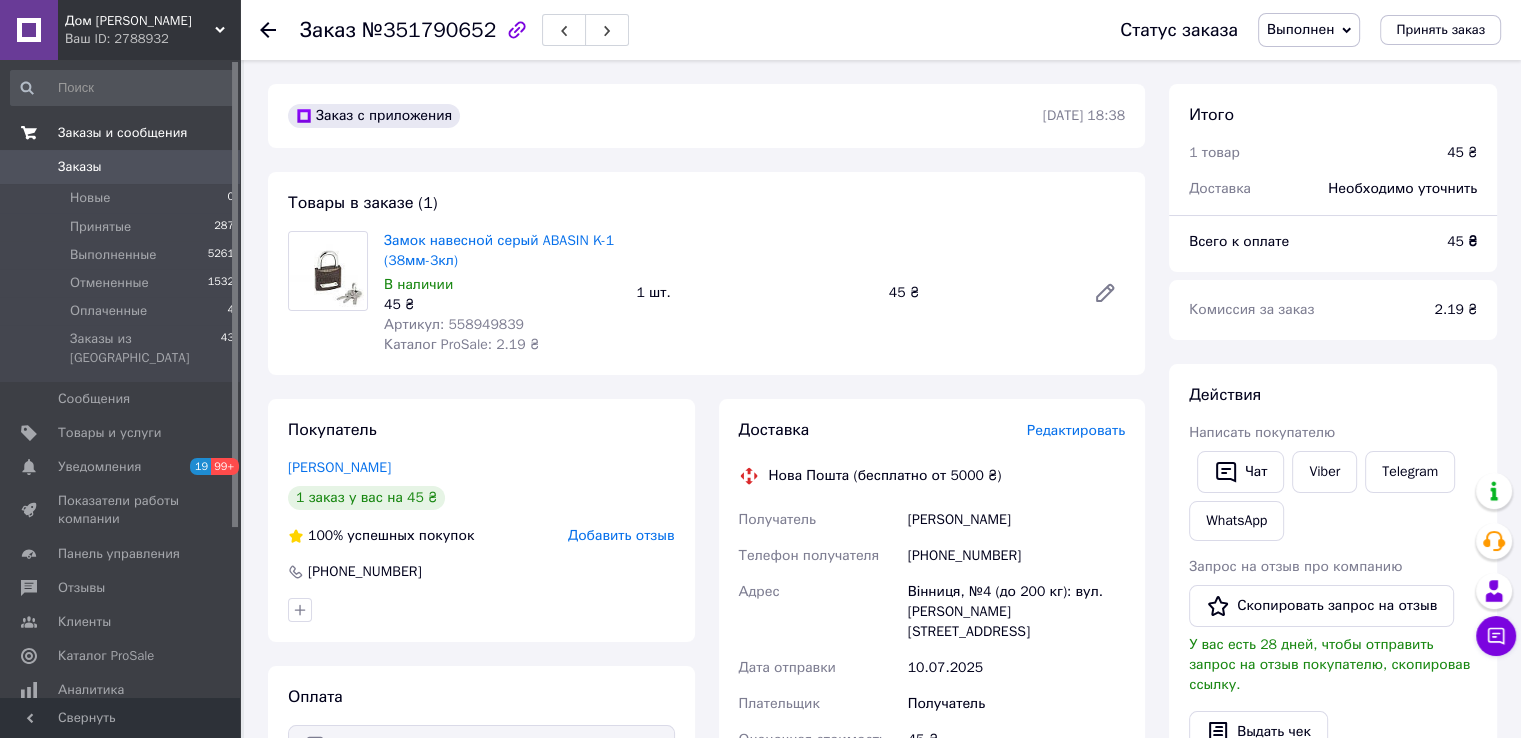 click on "Заказы и сообщения" at bounding box center (122, 133) 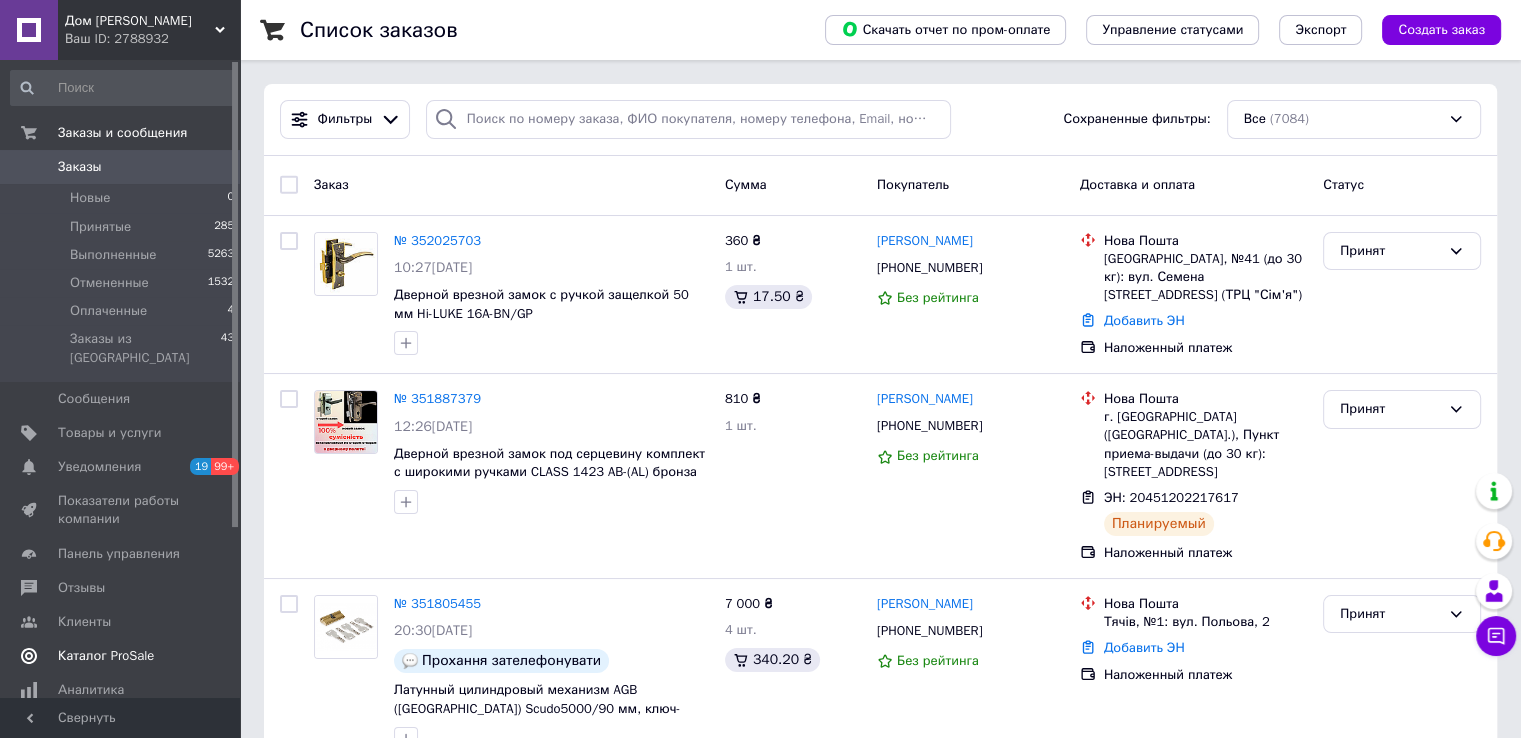 click on "Отзывы" at bounding box center [81, 588] 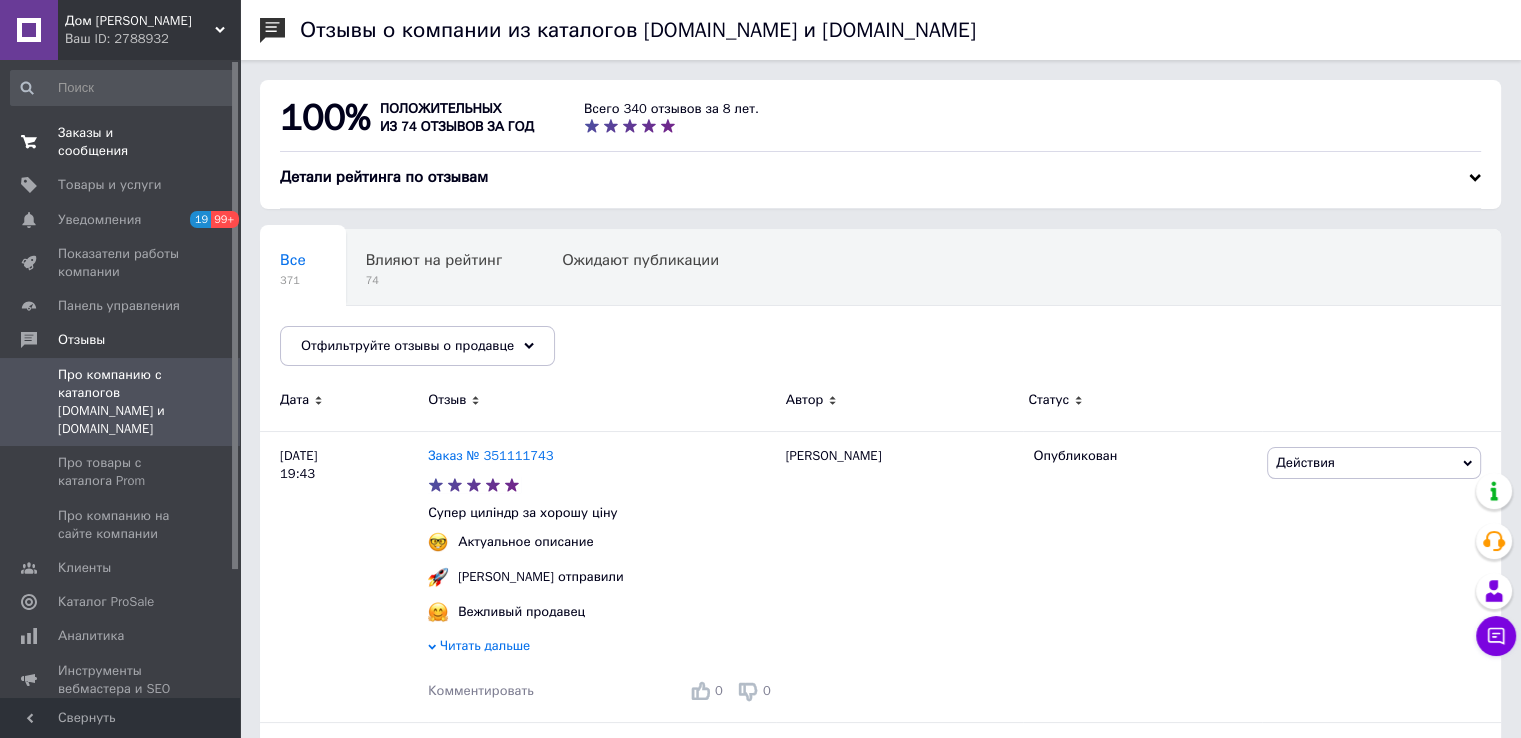 click on "Заказы и сообщения" at bounding box center (121, 142) 